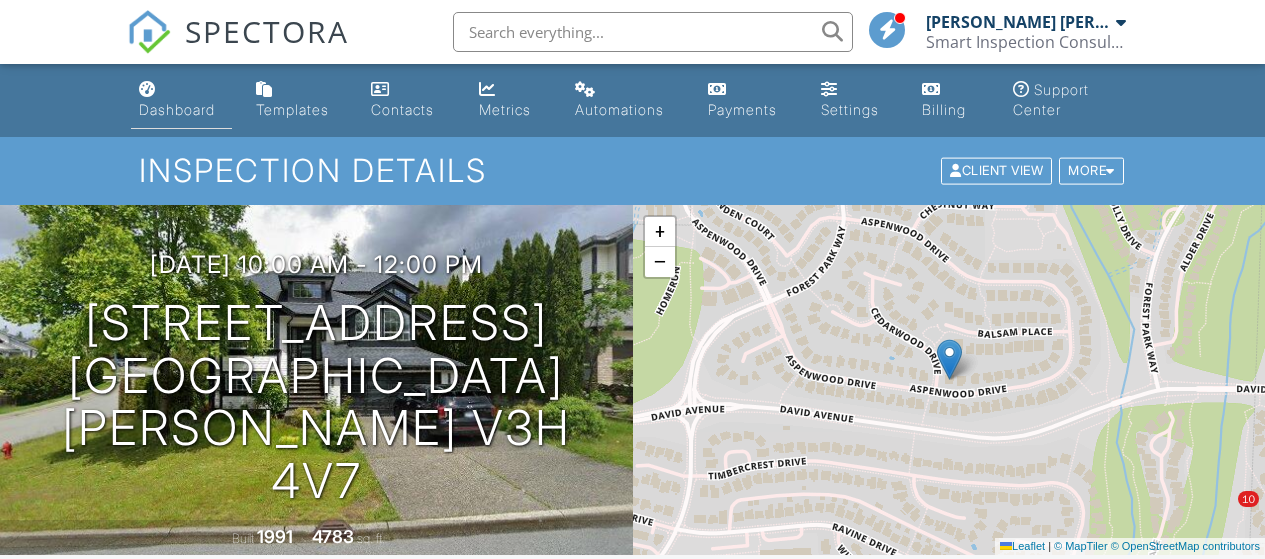 scroll, scrollTop: 0, scrollLeft: 0, axis: both 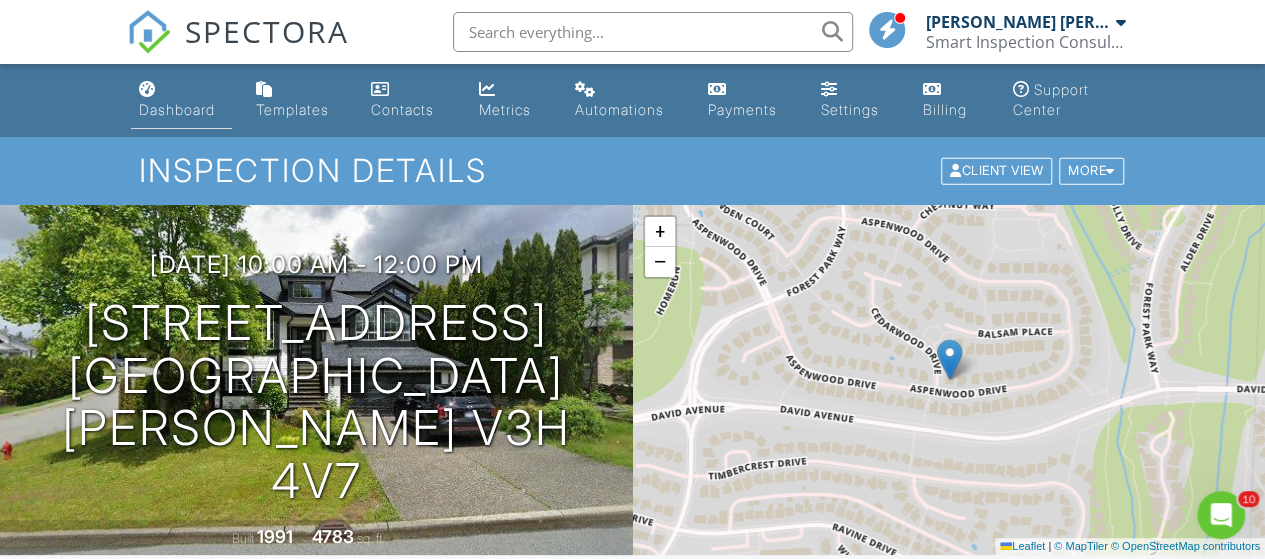 click on "Dashboard" at bounding box center [177, 109] 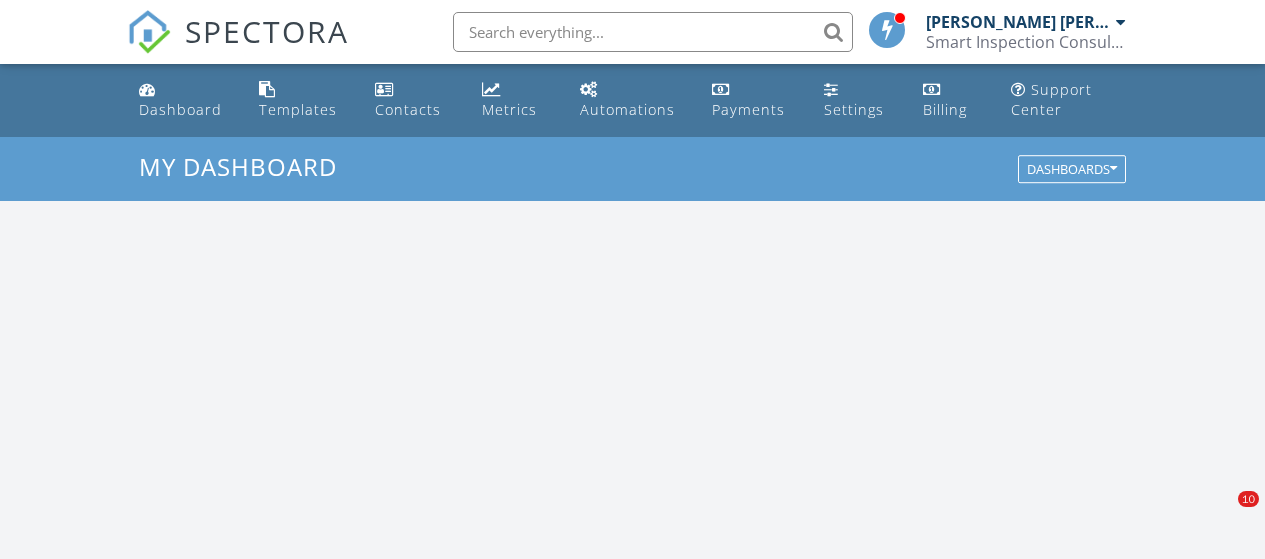 scroll, scrollTop: 0, scrollLeft: 0, axis: both 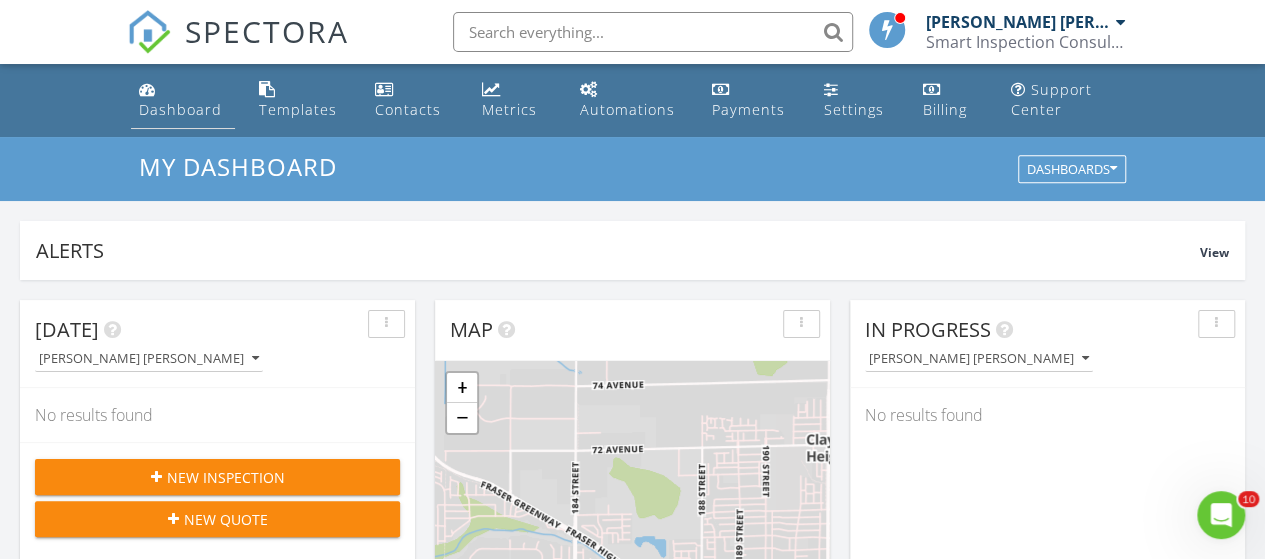 click on "Dashboard" at bounding box center [183, 100] 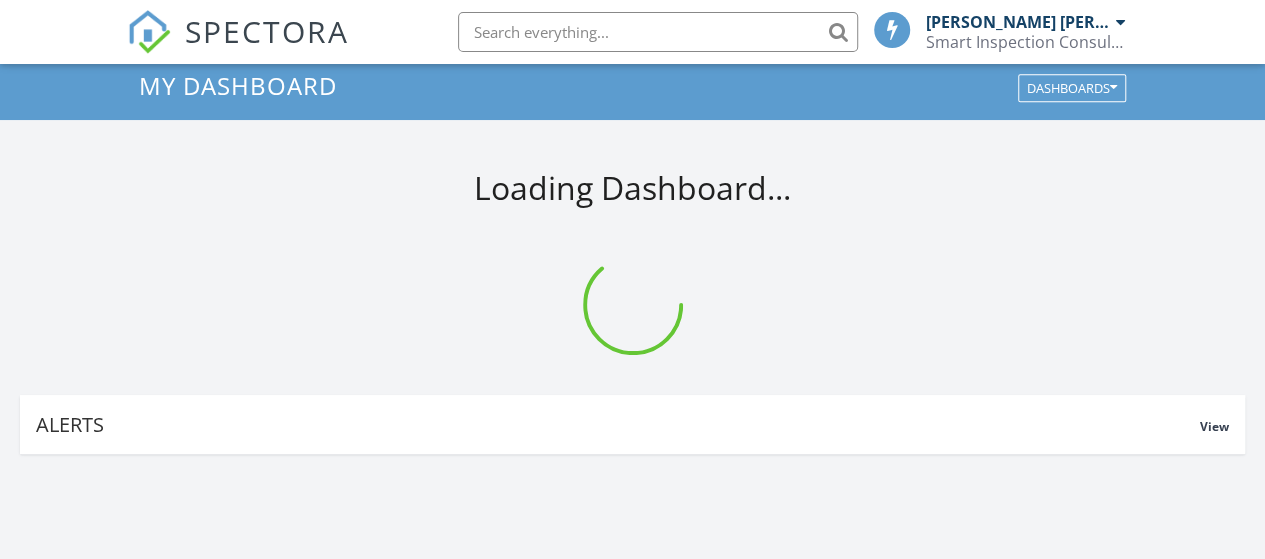 scroll, scrollTop: 365, scrollLeft: 0, axis: vertical 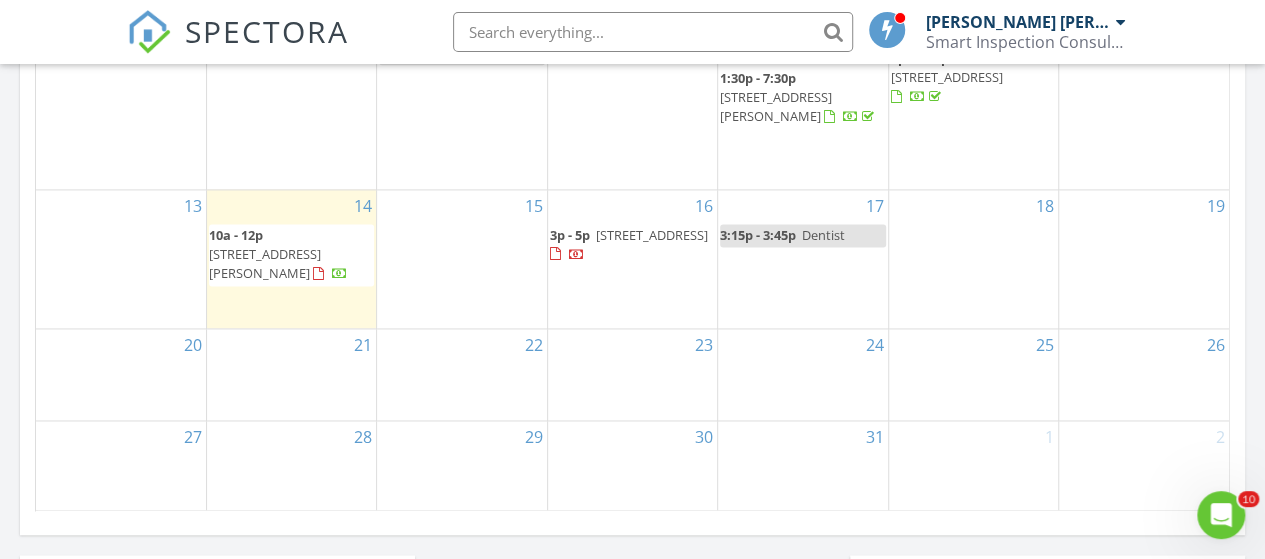 click on "10a - 12p
132 Aspenwood Dr, Port Moody V3H 4V7" at bounding box center [291, 255] 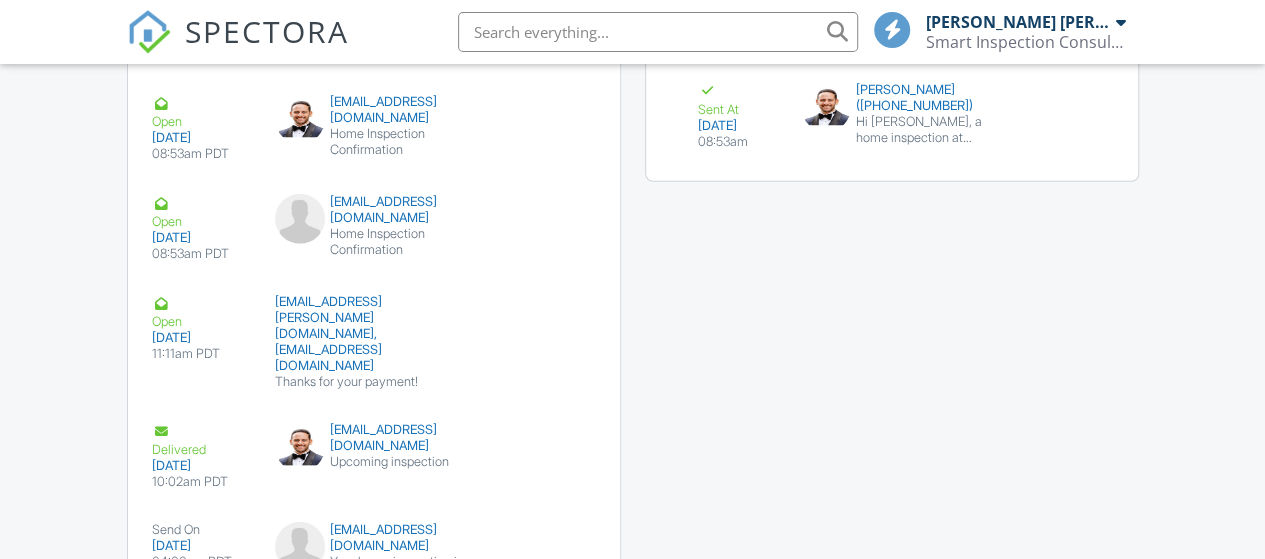 scroll, scrollTop: 2977, scrollLeft: 0, axis: vertical 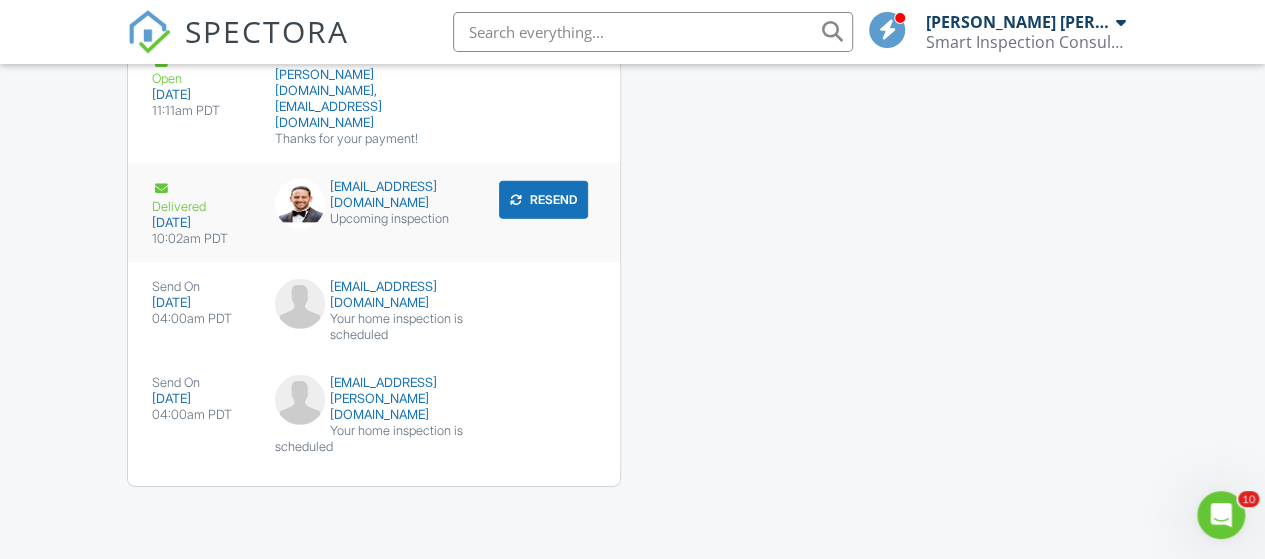 click on "Upcoming inspection" at bounding box center (374, 219) 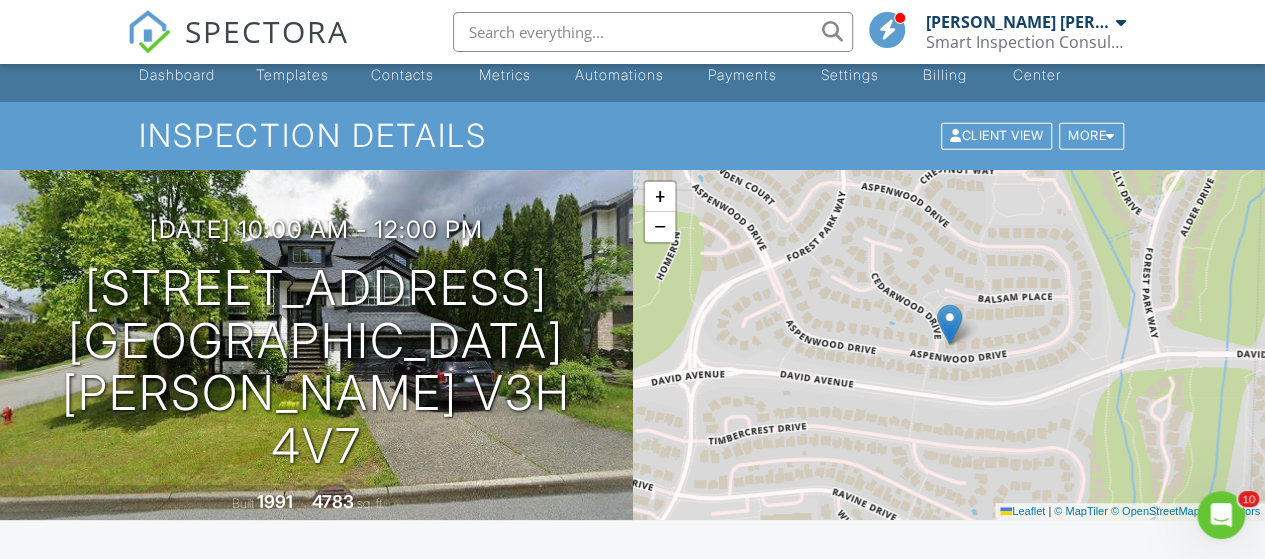 scroll, scrollTop: 0, scrollLeft: 0, axis: both 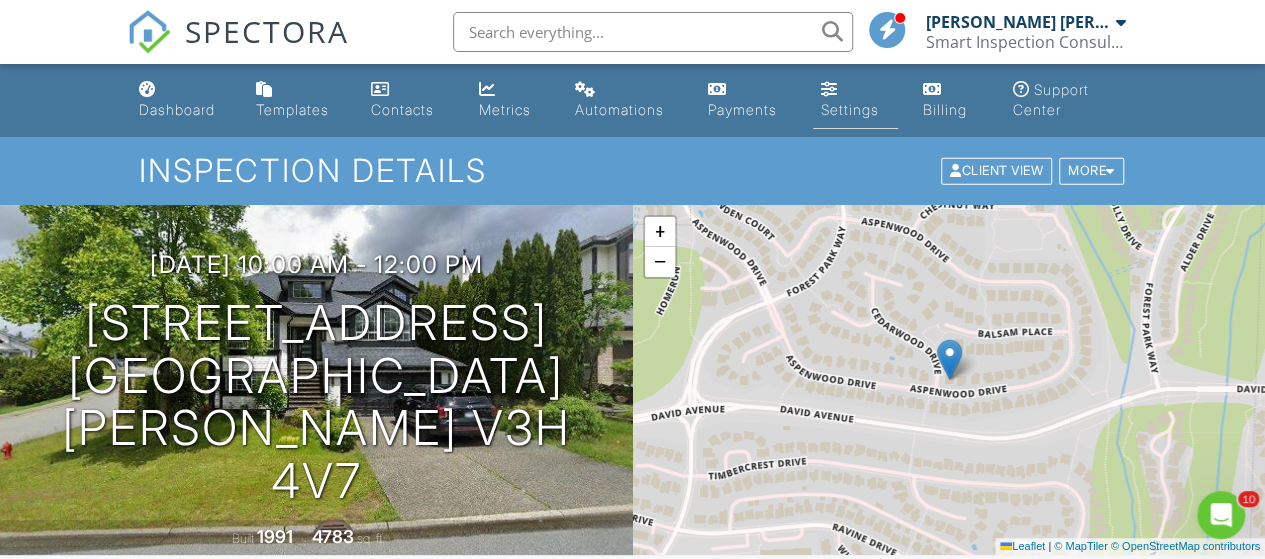 click on "Settings" at bounding box center [850, 109] 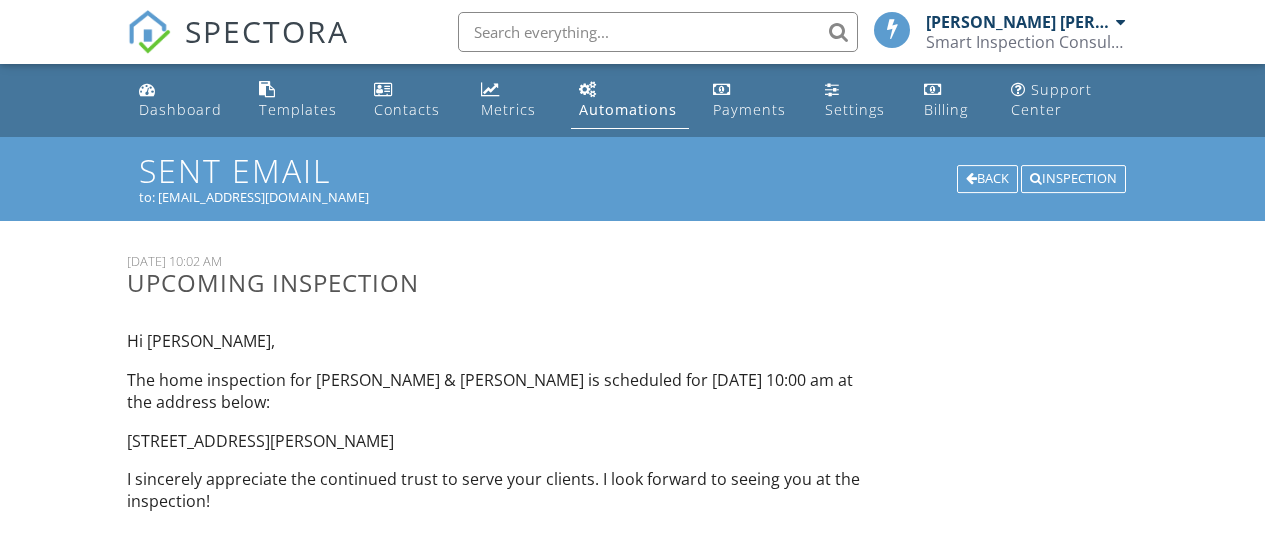 scroll, scrollTop: 435, scrollLeft: 0, axis: vertical 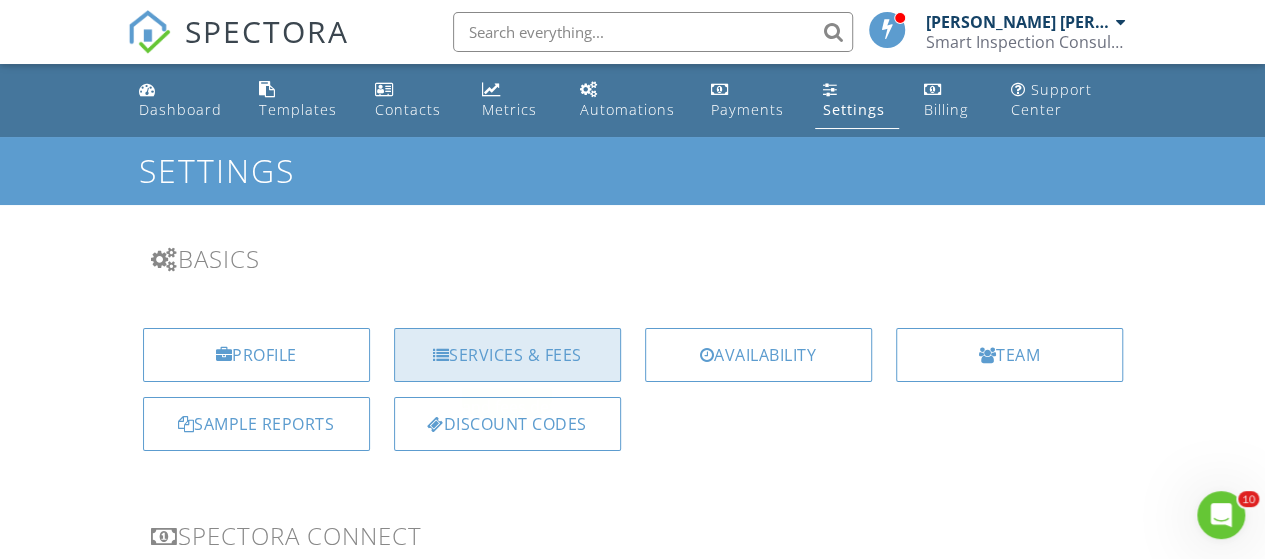 click on "Services & Fees" at bounding box center (507, 355) 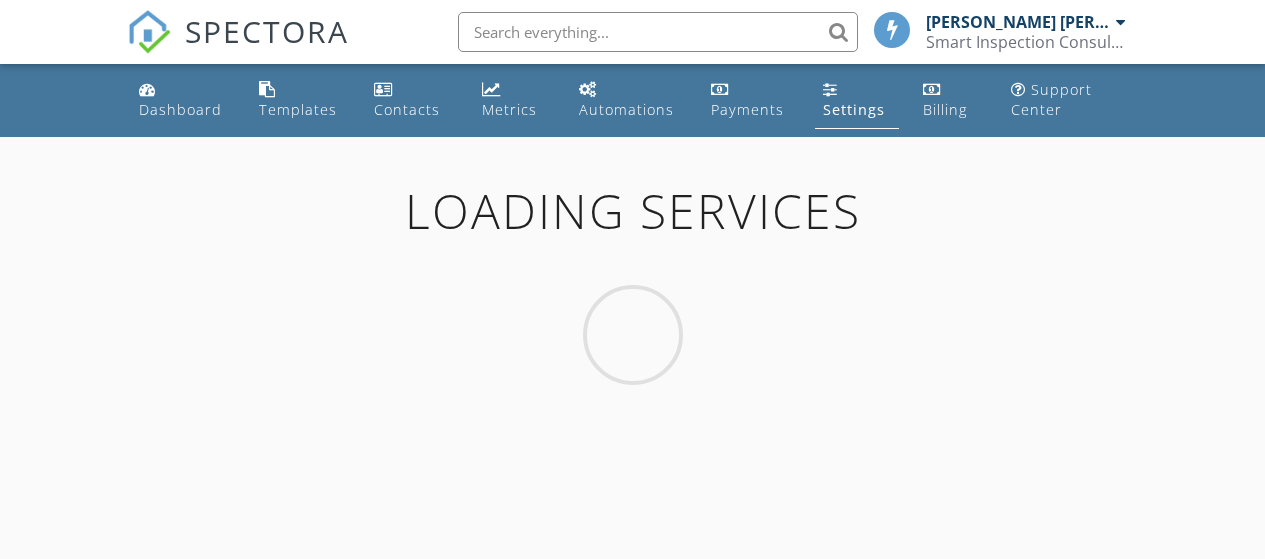 scroll, scrollTop: 0, scrollLeft: 0, axis: both 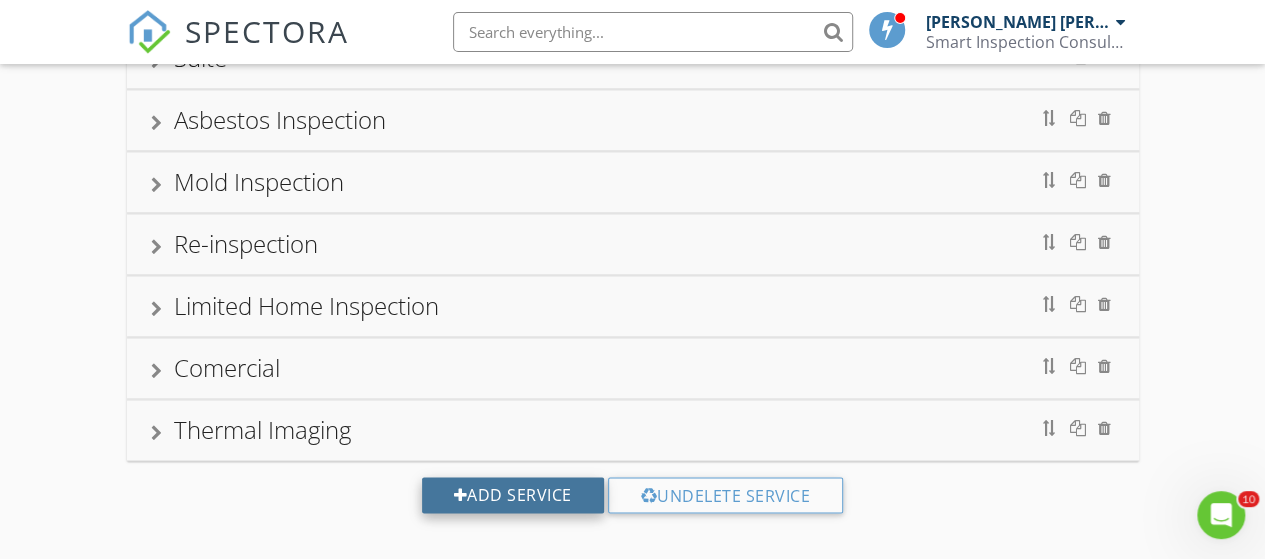 click on "Add Service" at bounding box center (513, 495) 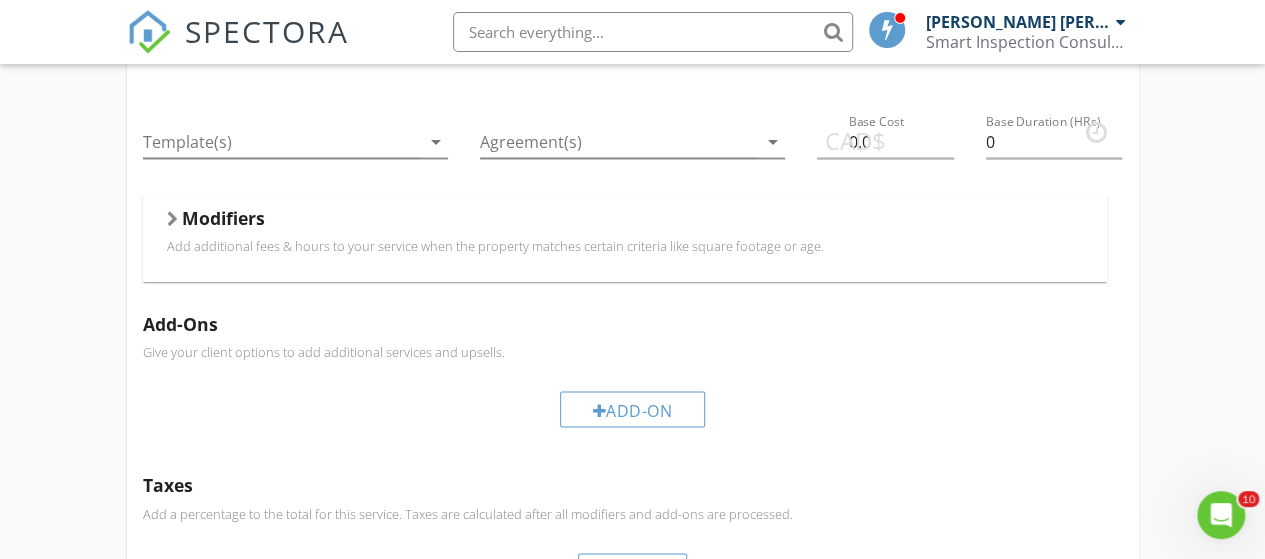 scroll, scrollTop: 1763, scrollLeft: 0, axis: vertical 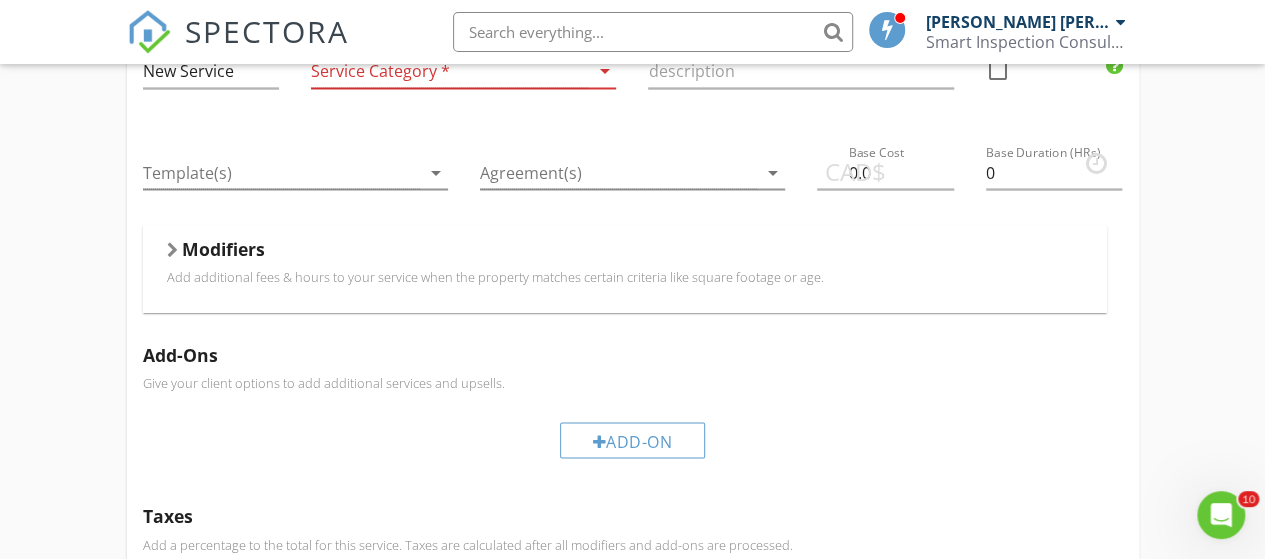 click on "Modifiers" at bounding box center (625, 252) 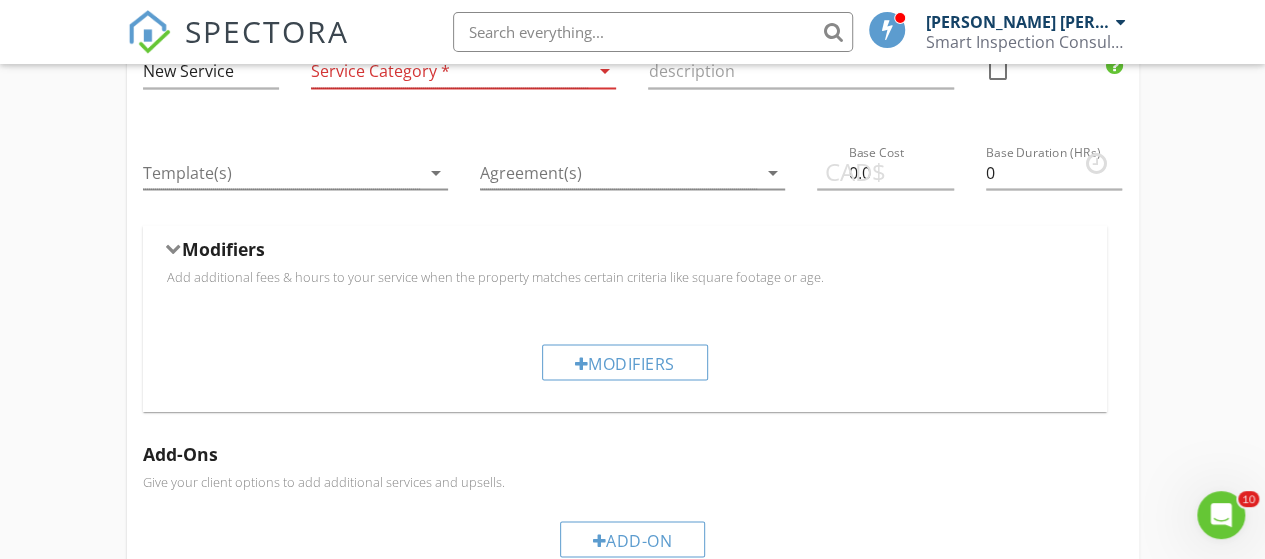 click on "Modifiers" at bounding box center (625, 252) 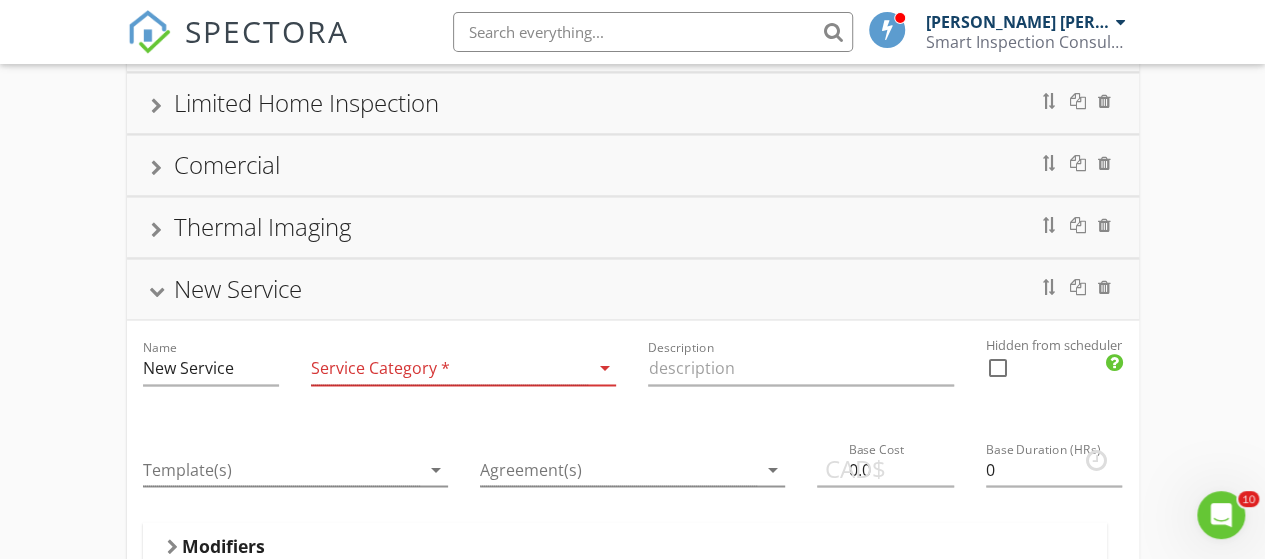 scroll, scrollTop: 1463, scrollLeft: 0, axis: vertical 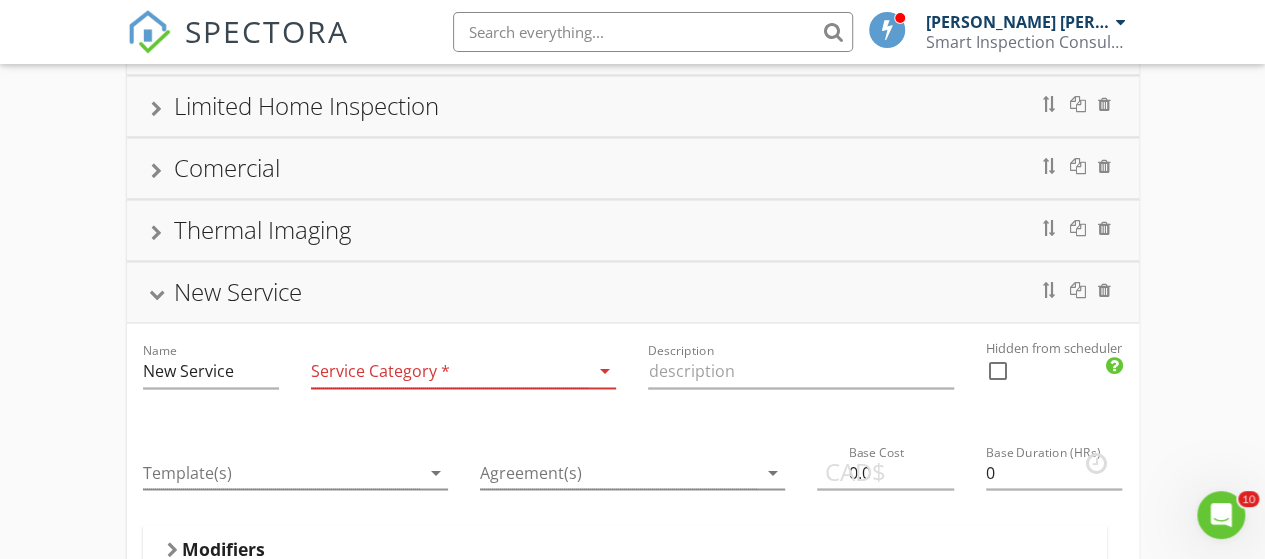 click at bounding box center (449, 371) 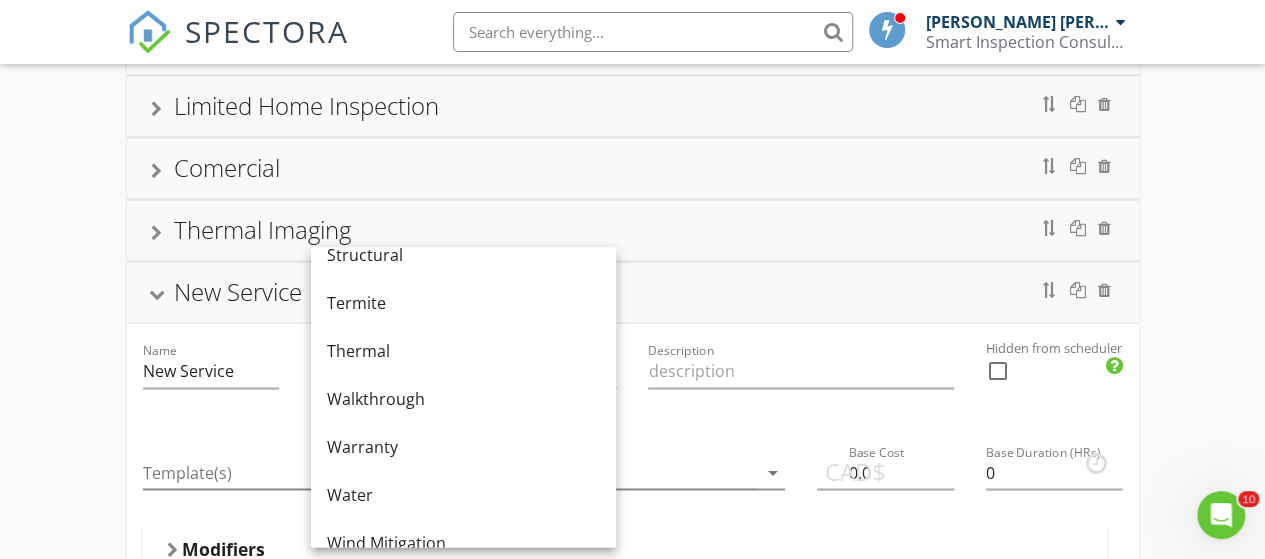 scroll, scrollTop: 1204, scrollLeft: 0, axis: vertical 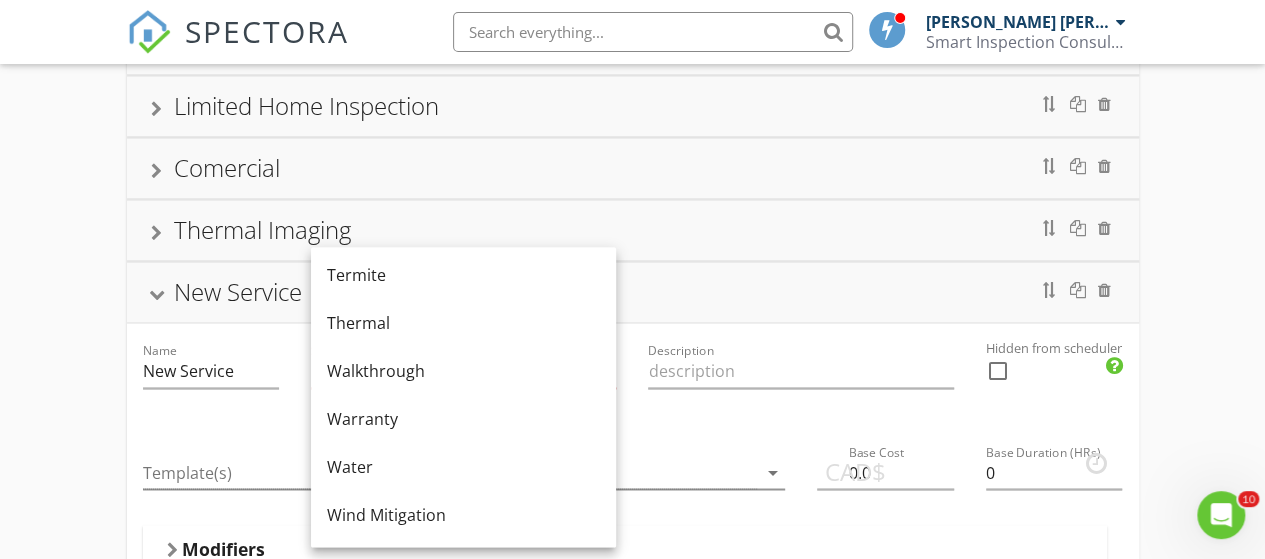 click on "Condo Inspection Under 1000 SQ. FT.         Condo Inspection BTW [DATE]-[DATE] SQ. FT.         Condo Inspection over 2001 SQ. FT.         Townhouse Inspection Under 1000 SQ. FT.         Townhouse Inspection BTW [DATE]-[DATE] SQ. FT.          Townhouse Inspection BTW [DATE]-[DATE] SQ. FT.         Townhouse Inspection BTW [DATE]-3000 SQ. FT.         Townhouse Inspection BTW 3001-4000 SQ. FT.         Townhouse Inspection BTW 4001-5000 SQ. FT.         House Inspection Under 1000 SQ. FT.         House Inspection BTW [DATE]-[DATE] SQ. FT.         House Inspection BTW [DATE]-3000 SQ. FT.         House Inspection BTW 3001-4000 SQ. FT.         House Inspection BTW 4001-5000 SQ. FT.         House Inspection BTW 5001-6000 SQ. FT.         House Inspection Above 6001Q. FT.         Appliances Inspection         Suite         Asbestos Inspection         Mold Inspection         Re-inspection         Limited Home Inspection         Comercial         Thermal Imaging         New Service   Name New Service   Service Category *   Description" at bounding box center [632, -40] 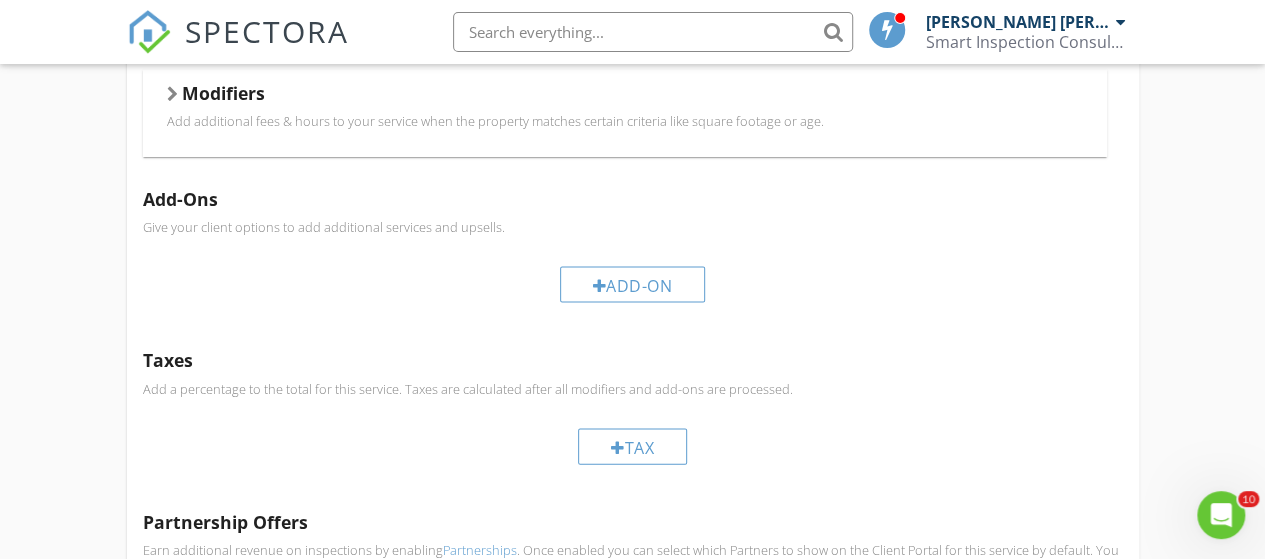 scroll, scrollTop: 1964, scrollLeft: 0, axis: vertical 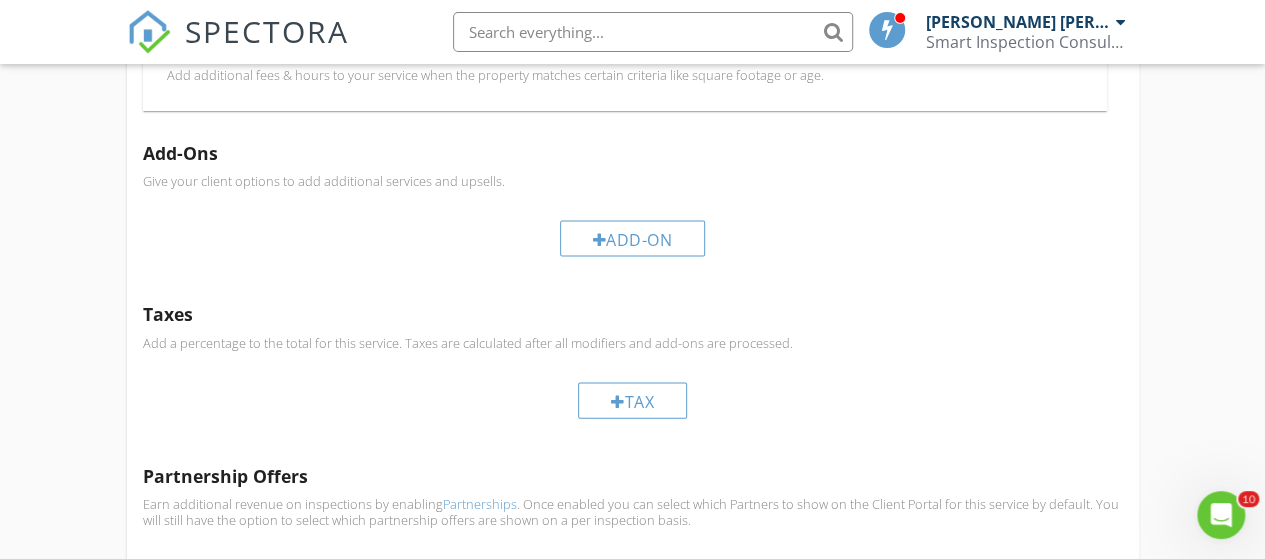 click on "Condo Inspection Under 1000 SQ. FT.         Condo Inspection BTW 1001-2000 SQ. FT.         Condo Inspection over 2001 SQ. FT.         Townhouse Inspection Under 1000 SQ. FT.         Townhouse Inspection BTW 1001-1500 SQ. FT.          Townhouse Inspection BTW 1500-2000 SQ. FT.         Townhouse Inspection BTW 2001-3000 SQ. FT.         Townhouse Inspection BTW 3001-4000 SQ. FT.         Townhouse Inspection BTW 4001-5000 SQ. FT.         House Inspection Under 1000 SQ. FT.         House Inspection BTW 1001-2000 SQ. FT.         House Inspection BTW 2001-3000 SQ. FT.         House Inspection BTW 3001-4000 SQ. FT.         House Inspection BTW 4001-5000 SQ. FT.         House Inspection BTW 5001-6000 SQ. FT.         House Inspection Above 6001Q. FT.         Appliances Inspection         Suite         Asbestos Inspection         Mold Inspection         Re-inspection         Limited Home Inspection         Comercial         Thermal Imaging         New Service   Name New Service   Service Category *   Description" at bounding box center (632, -541) 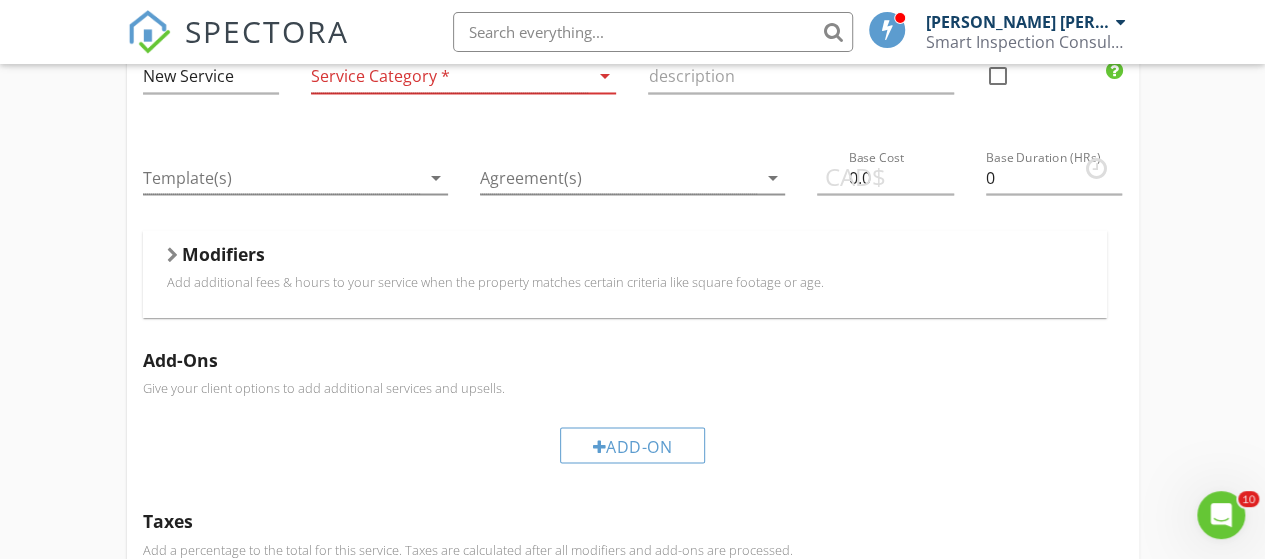 scroll, scrollTop: 1464, scrollLeft: 0, axis: vertical 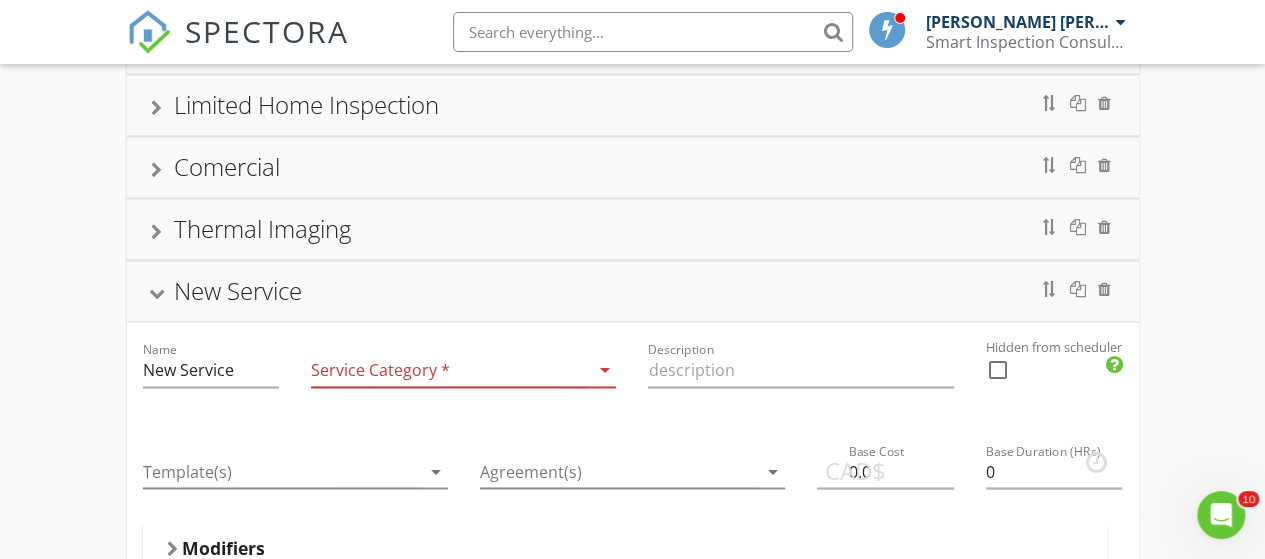 click on "Condo Inspection Under 1000 SQ. FT.         Condo Inspection BTW 1001-2000 SQ. FT.         Condo Inspection over 2001 SQ. FT.         Townhouse Inspection Under 1000 SQ. FT.         Townhouse Inspection BTW 1001-1500 SQ. FT.          Townhouse Inspection BTW 1500-2000 SQ. FT.         Townhouse Inspection BTW 2001-3000 SQ. FT.         Townhouse Inspection BTW 3001-4000 SQ. FT.         Townhouse Inspection BTW 4001-5000 SQ. FT.         House Inspection Under 1000 SQ. FT.         House Inspection BTW 1001-2000 SQ. FT.         House Inspection BTW 2001-3000 SQ. FT.         House Inspection BTW 3001-4000 SQ. FT.         House Inspection BTW 4001-5000 SQ. FT.         House Inspection BTW 5001-6000 SQ. FT.         House Inspection Above 6001Q. FT.         Appliances Inspection         Suite         Asbestos Inspection         Mold Inspection         Re-inspection         Limited Home Inspection         Comercial         Thermal Imaging         New Service   Name New Service   Service Category *   Description" at bounding box center (632, -41) 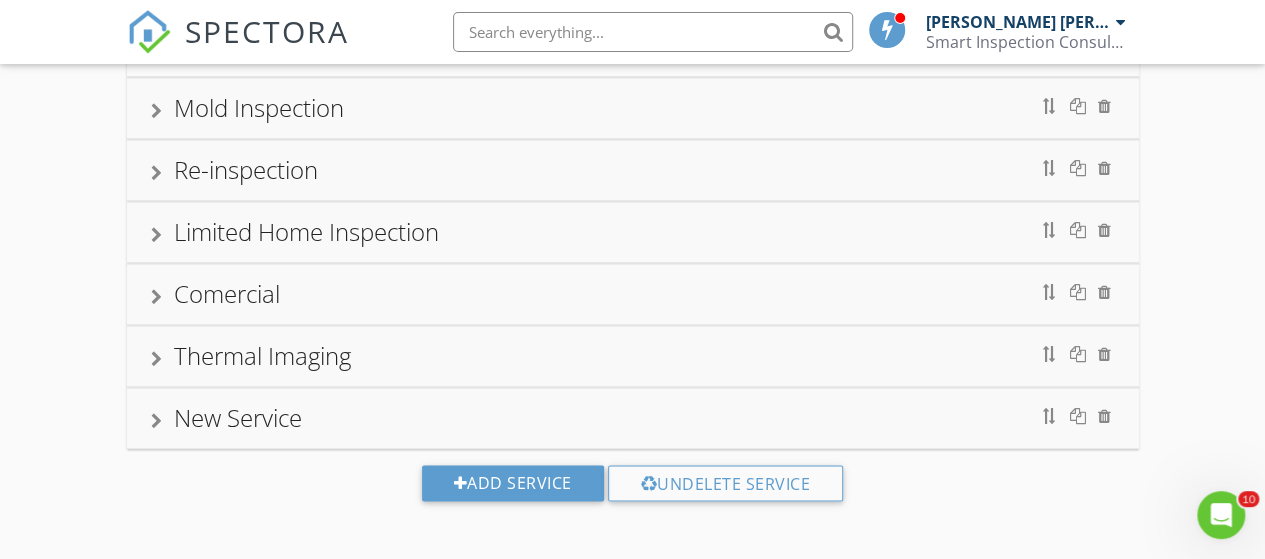 scroll, scrollTop: 1324, scrollLeft: 0, axis: vertical 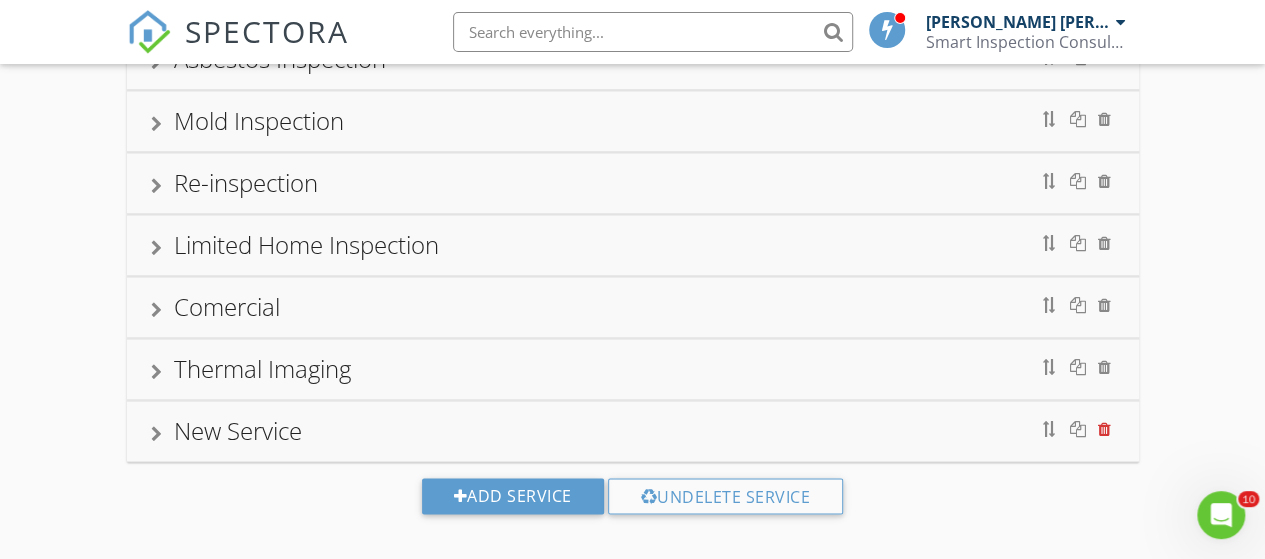click at bounding box center [1104, 429] 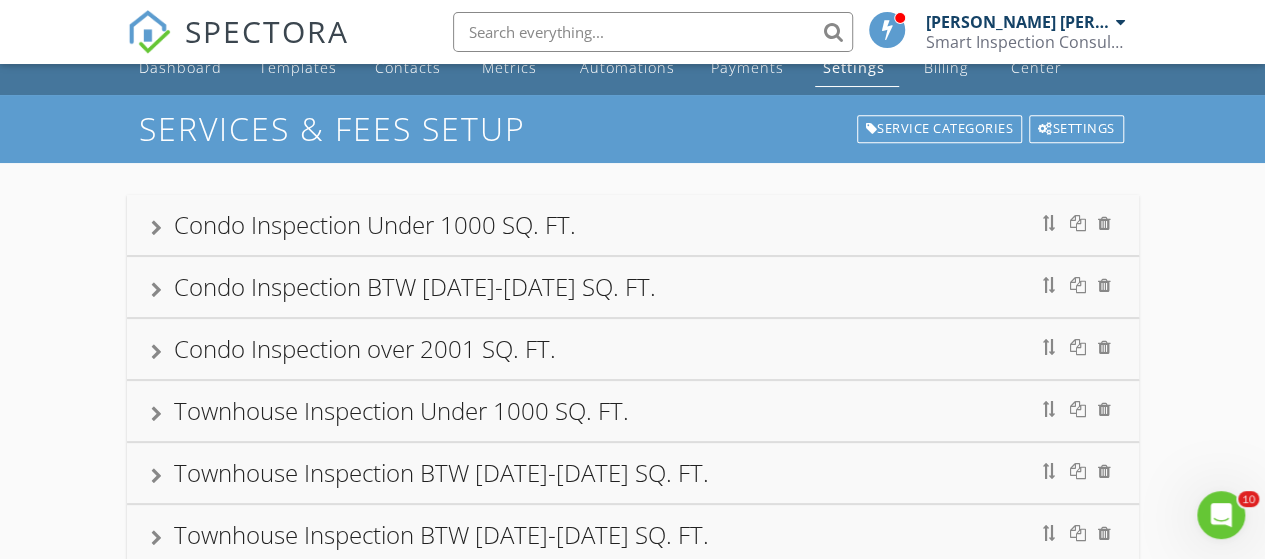scroll, scrollTop: 0, scrollLeft: 0, axis: both 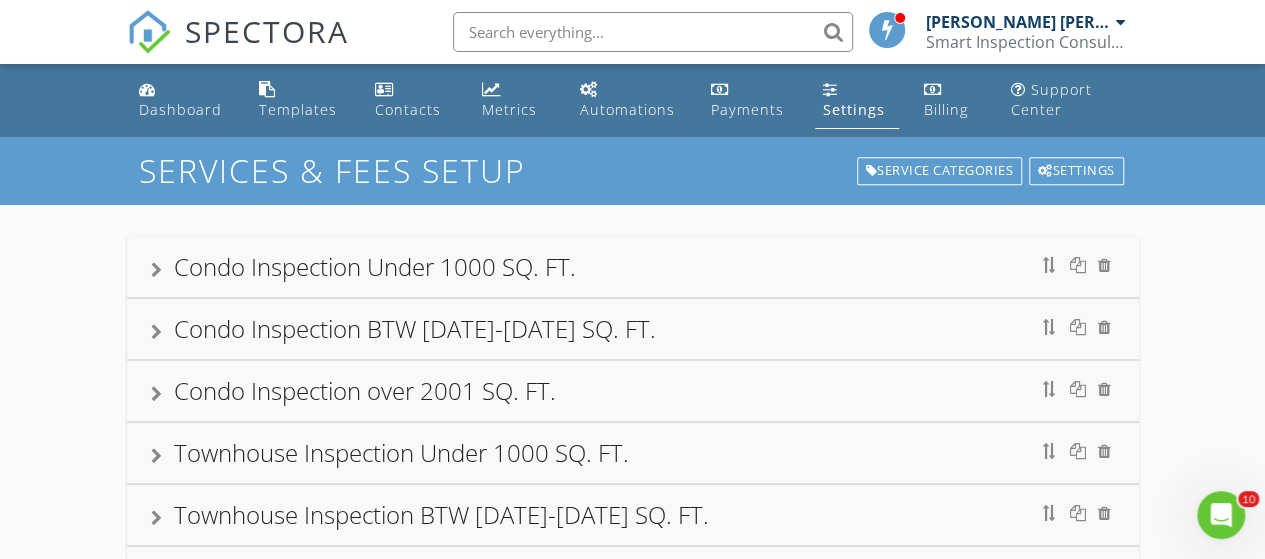 click on "Settings" at bounding box center [854, 109] 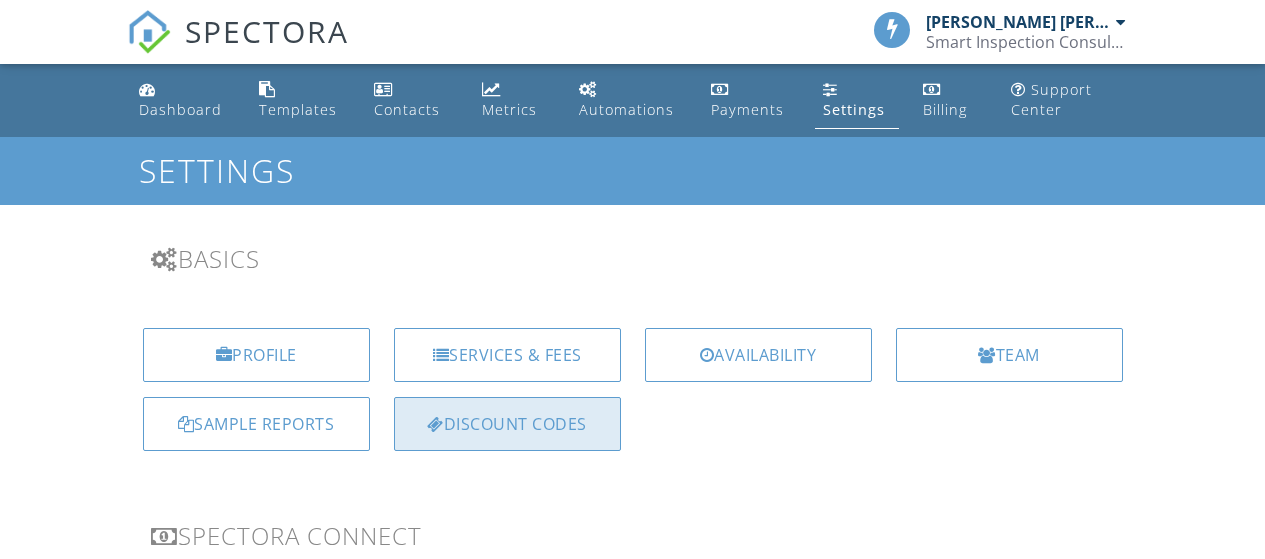 scroll, scrollTop: 0, scrollLeft: 0, axis: both 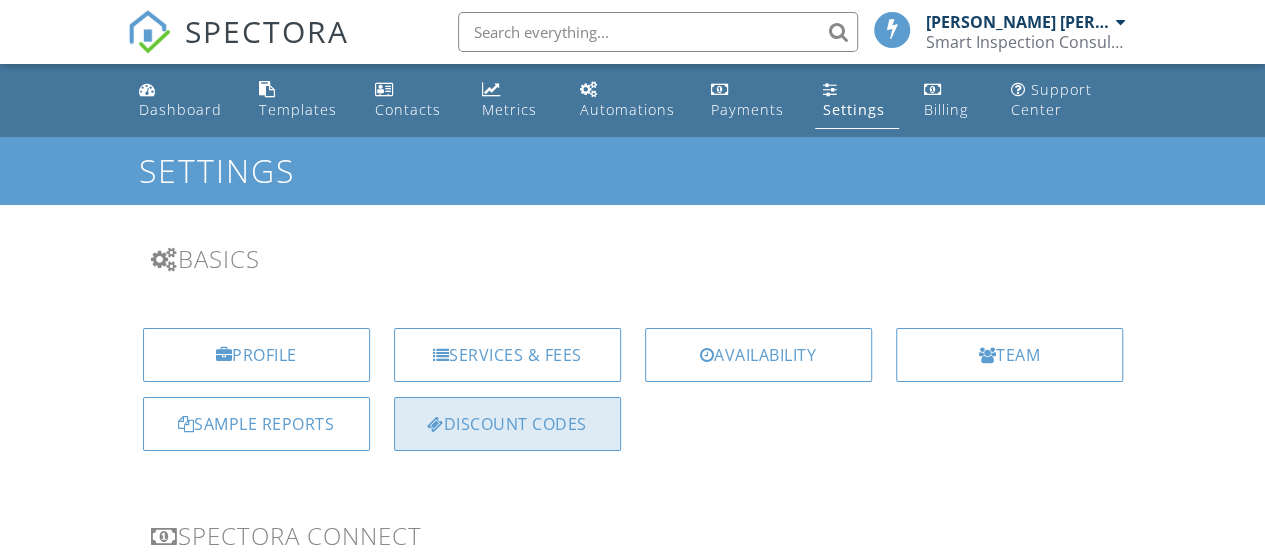 click on "Discount Codes" at bounding box center (507, 424) 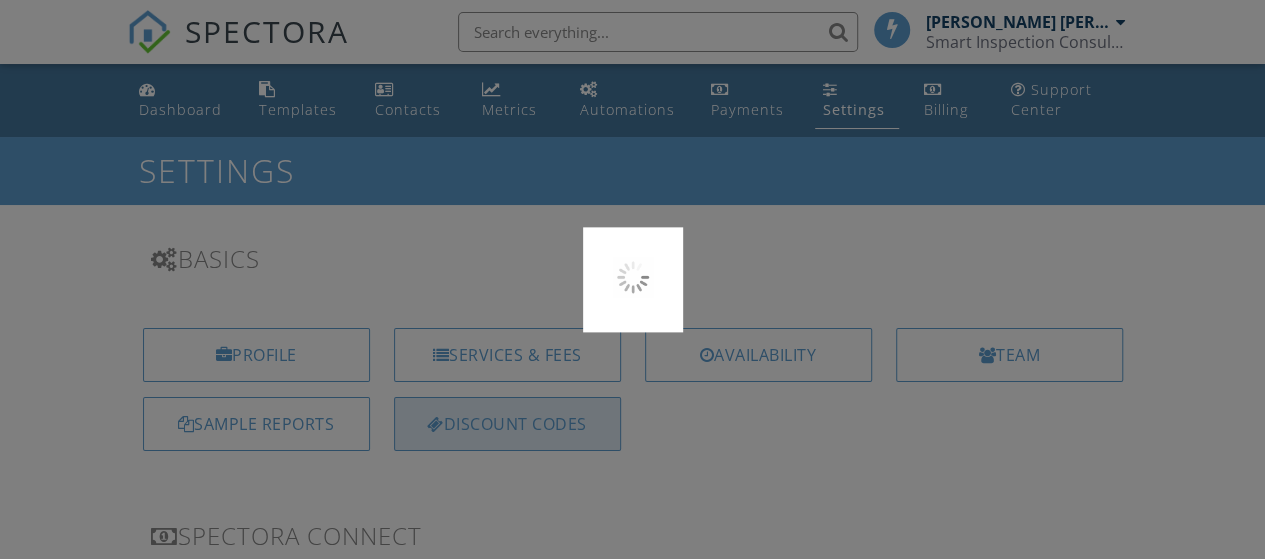 scroll, scrollTop: 0, scrollLeft: 0, axis: both 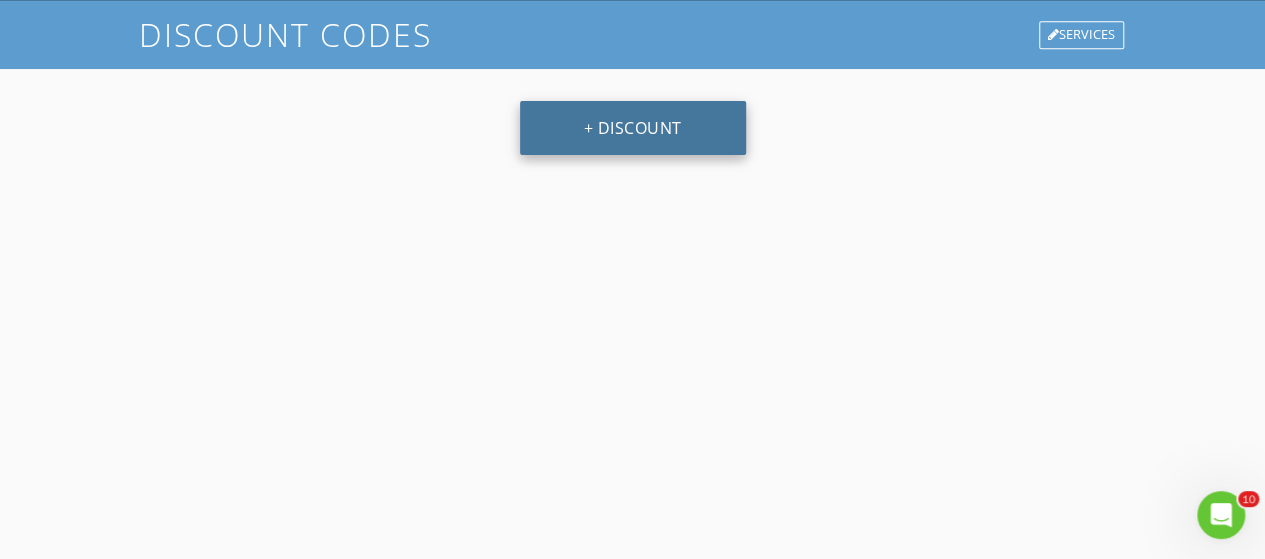 click on "+ Discount" at bounding box center [633, 128] 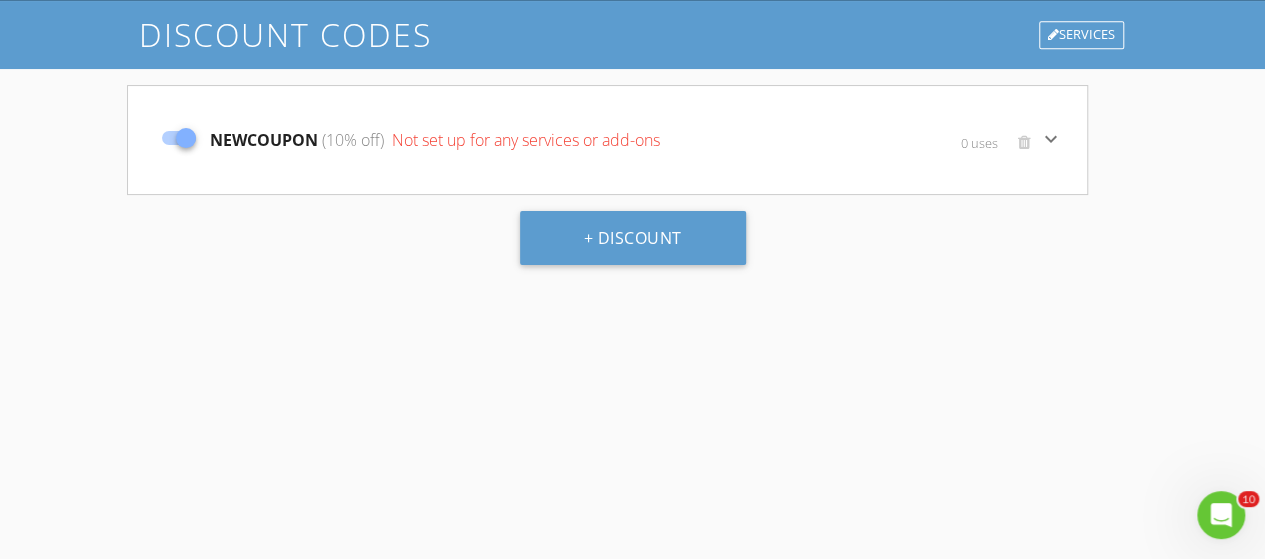 click on "Not set up for any services or add-ons" at bounding box center (524, 140) 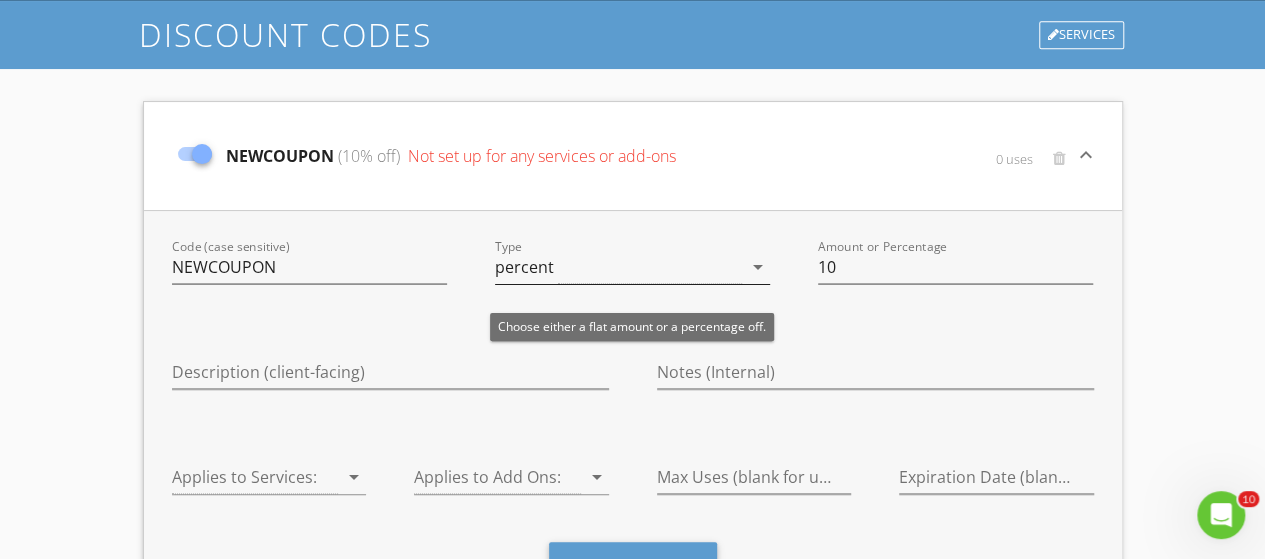 click on "arrow_drop_down" at bounding box center [758, 267] 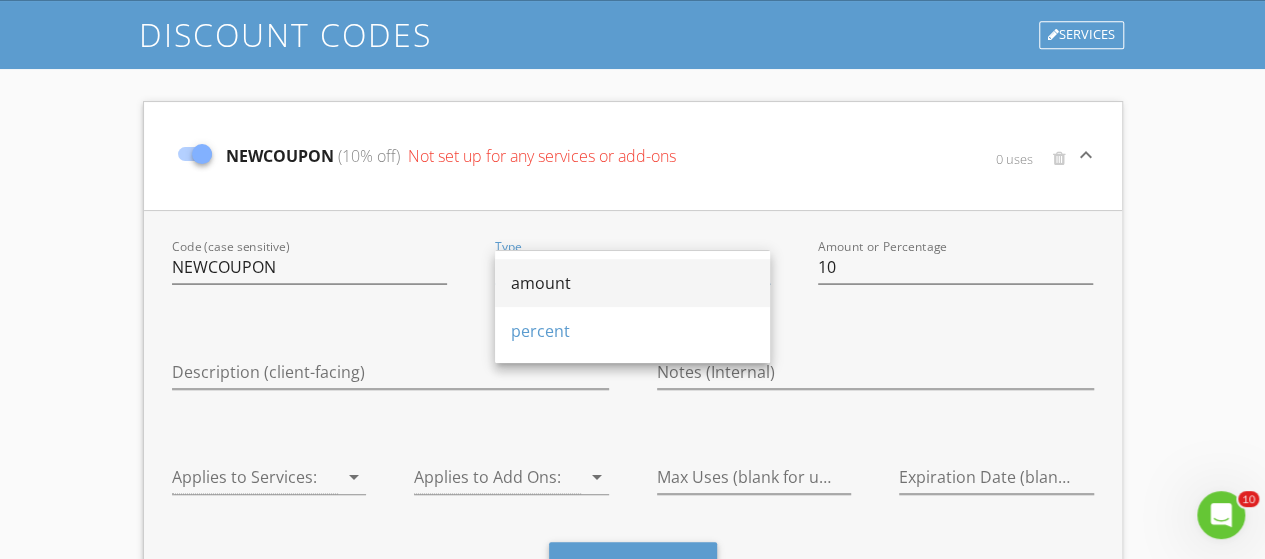 click on "amount" at bounding box center [632, 283] 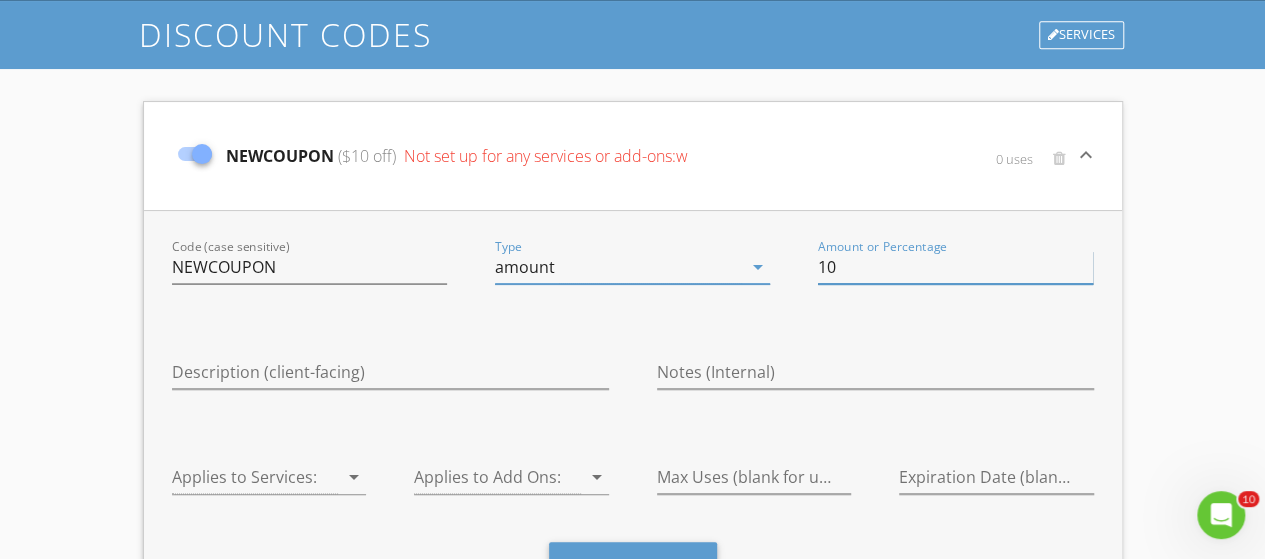 type on "1" 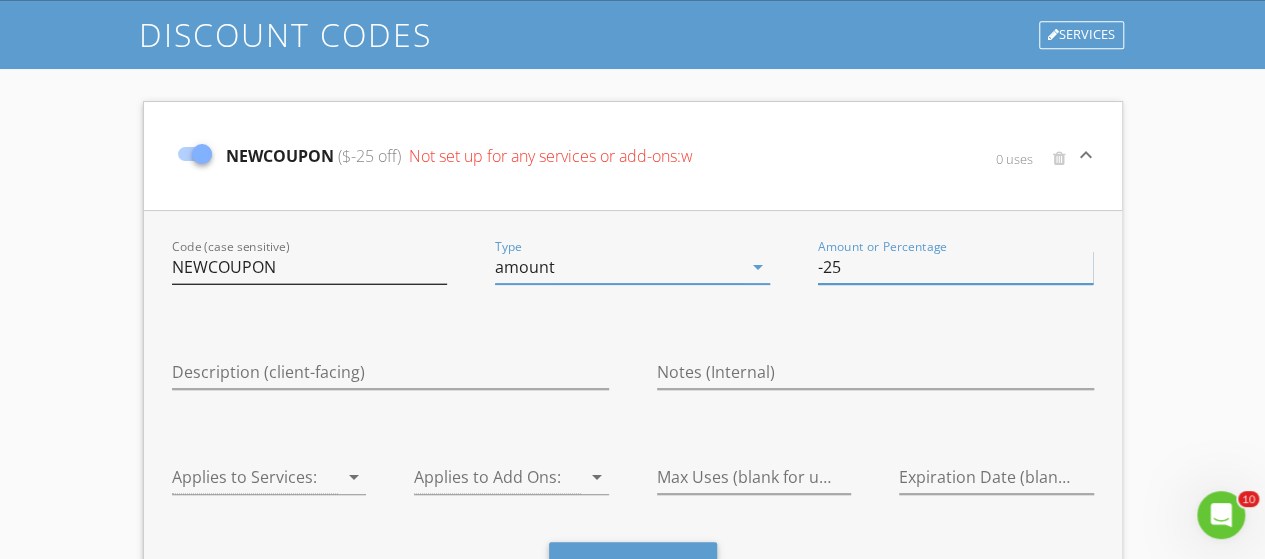 type on "-25" 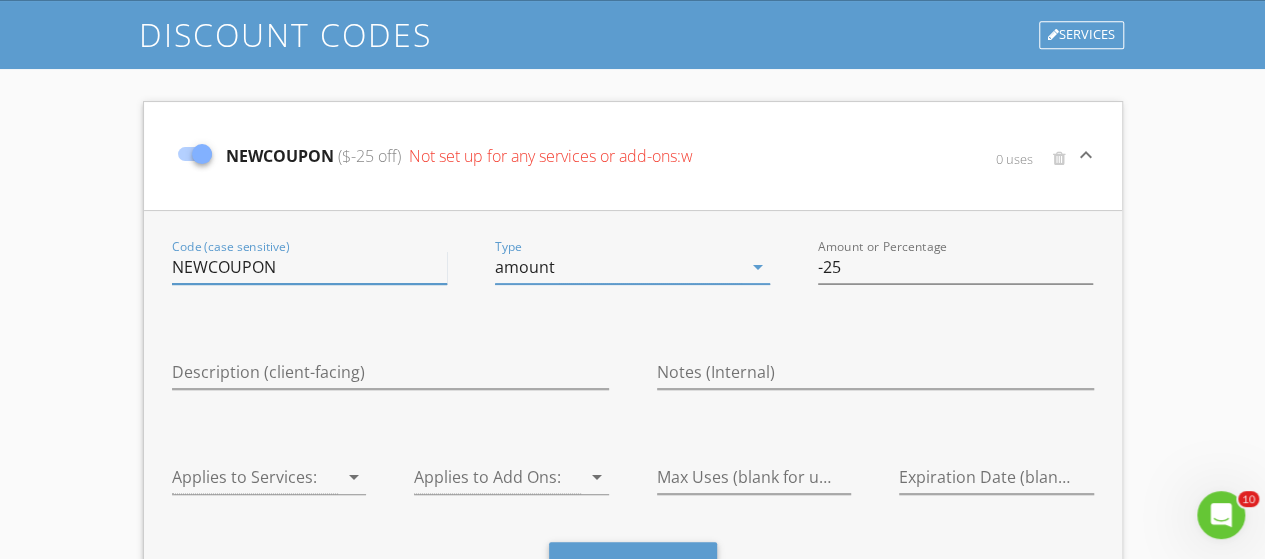 click on "NEWCOUPON" at bounding box center (309, 267) 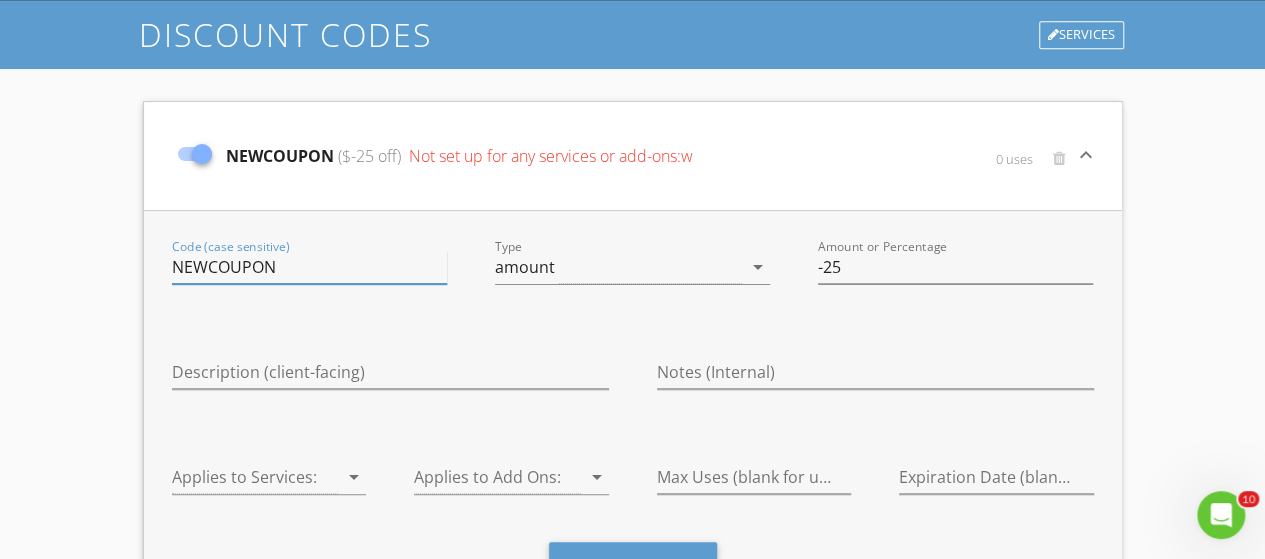 click on "NEWCOUPON" at bounding box center [309, 267] 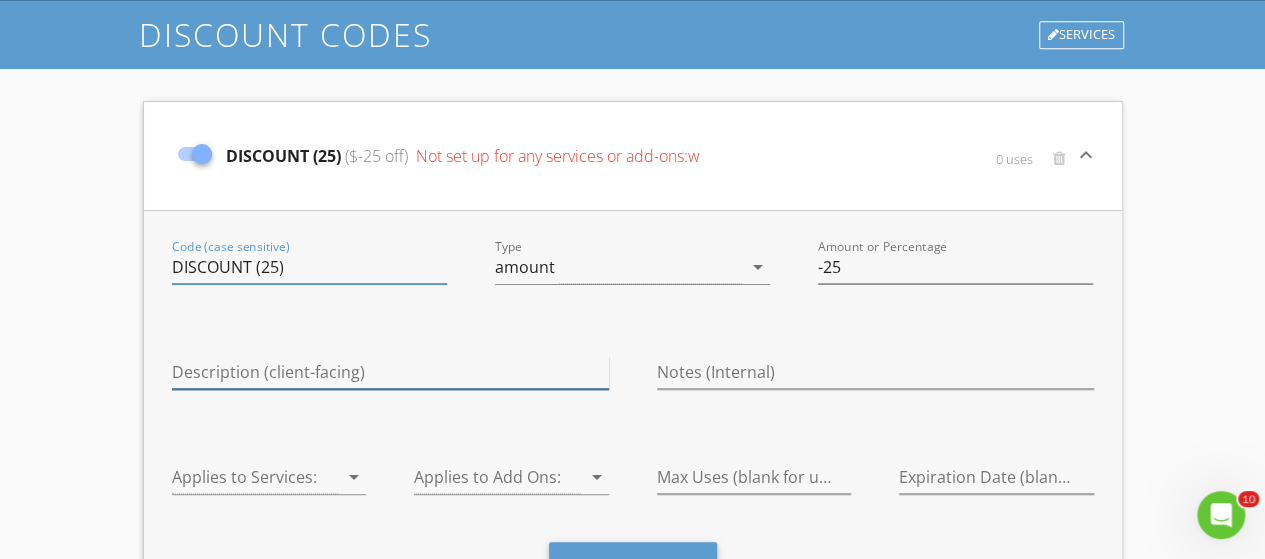 type on "DISCOUNT 25" 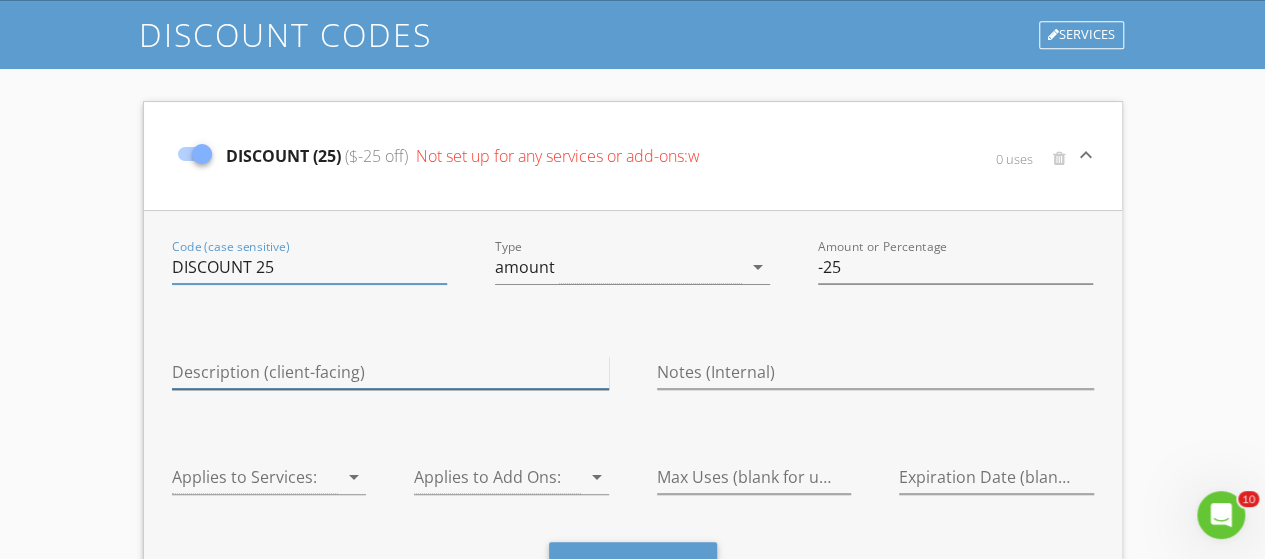 click at bounding box center (390, 372) 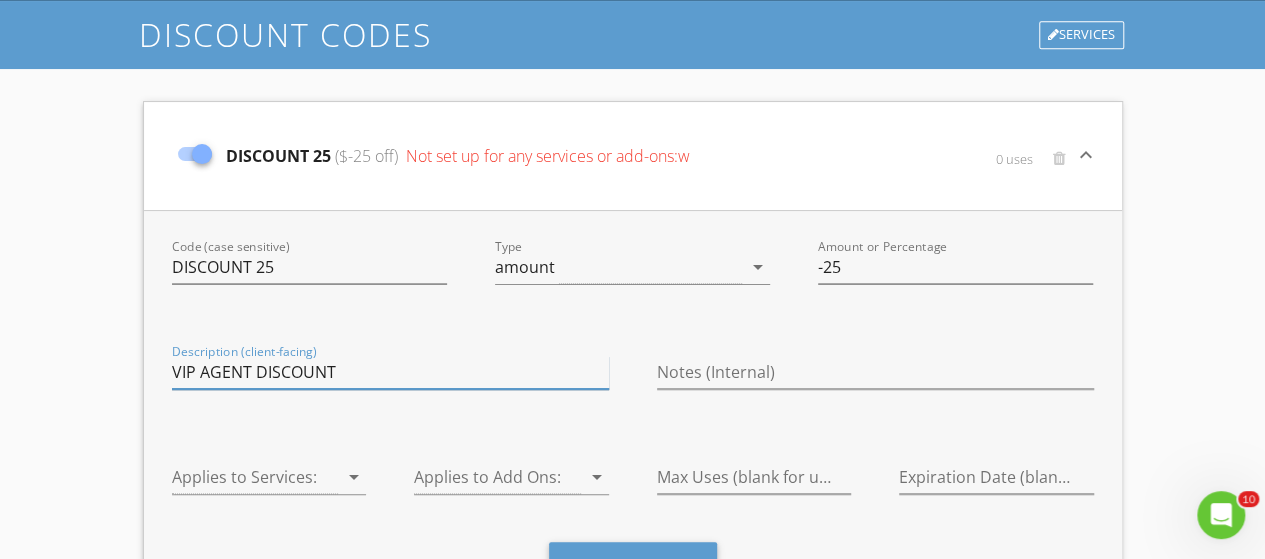type on "VIP AGENT DISCOUNT" 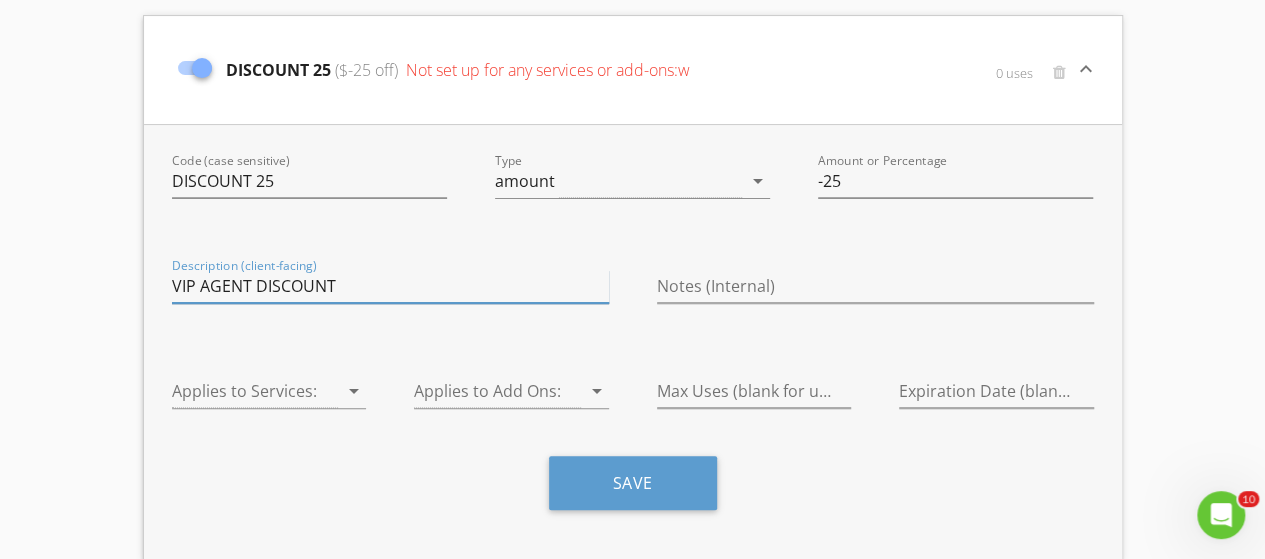 scroll, scrollTop: 322, scrollLeft: 0, axis: vertical 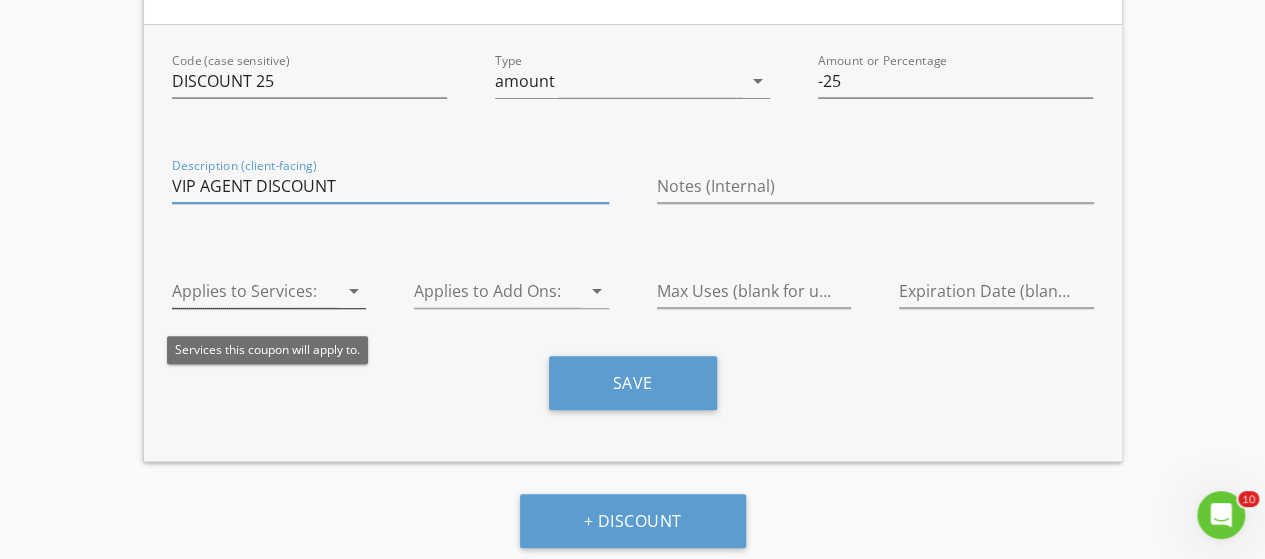 click at bounding box center [255, 291] 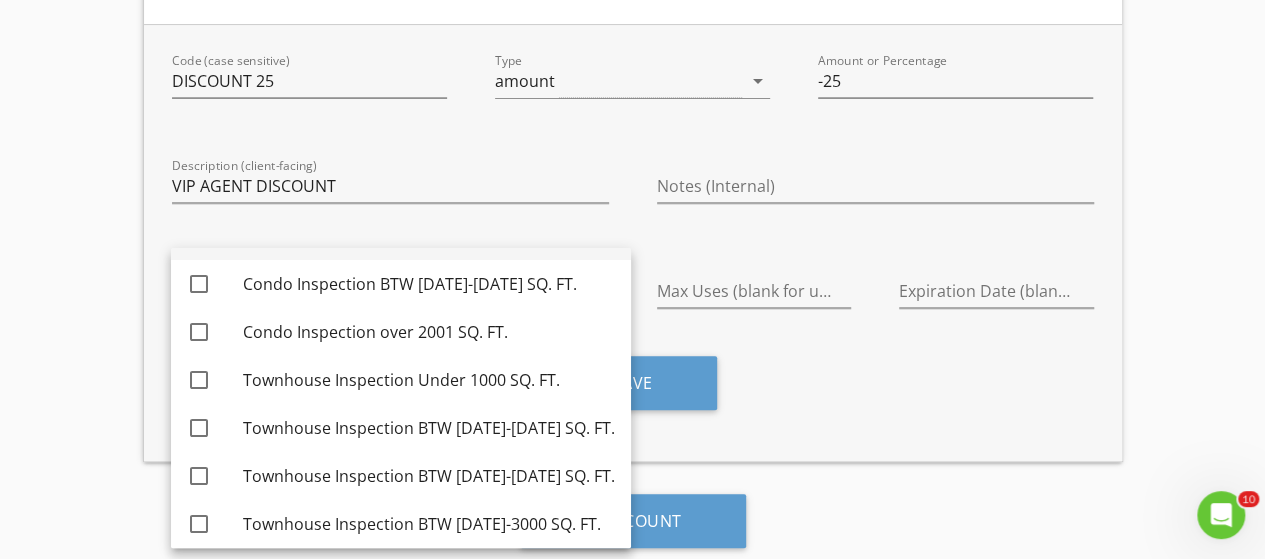 scroll, scrollTop: 0, scrollLeft: 0, axis: both 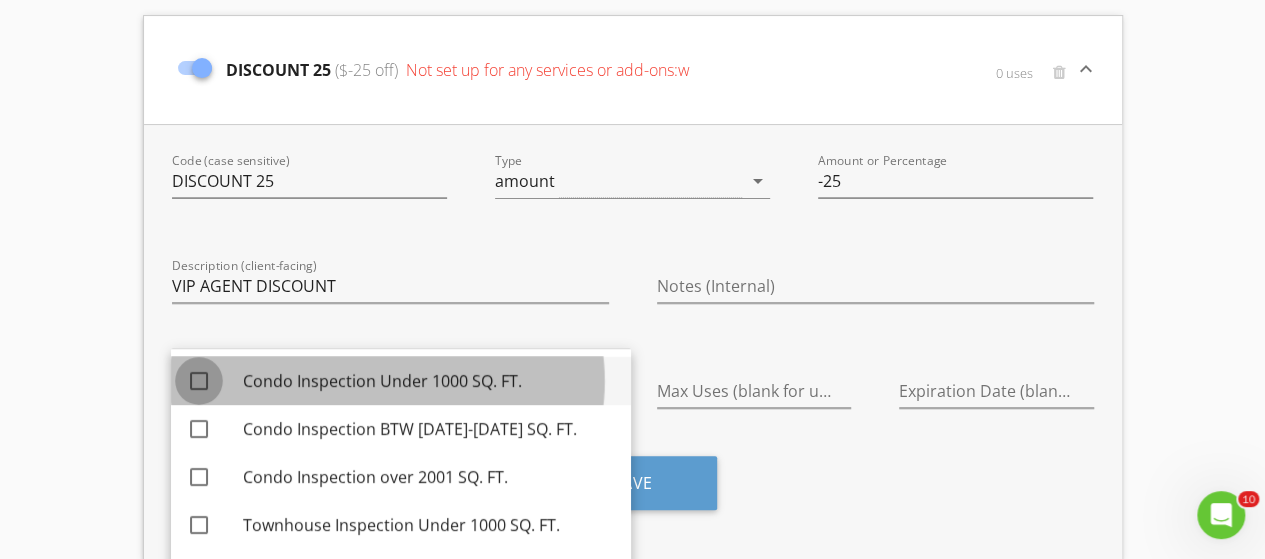 click at bounding box center (199, 381) 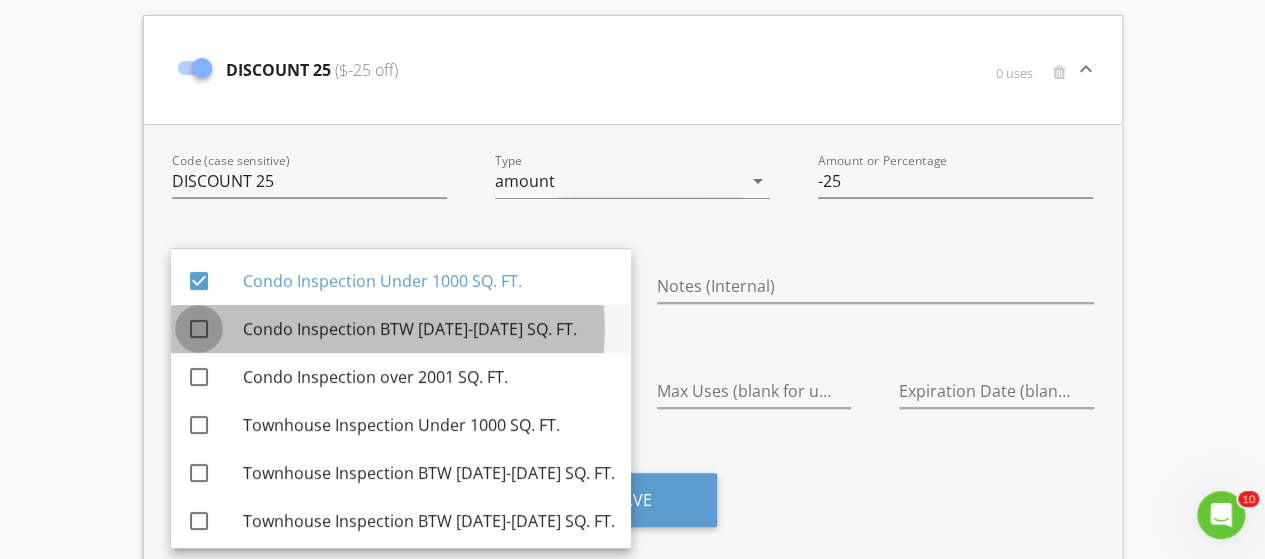 click at bounding box center [199, 329] 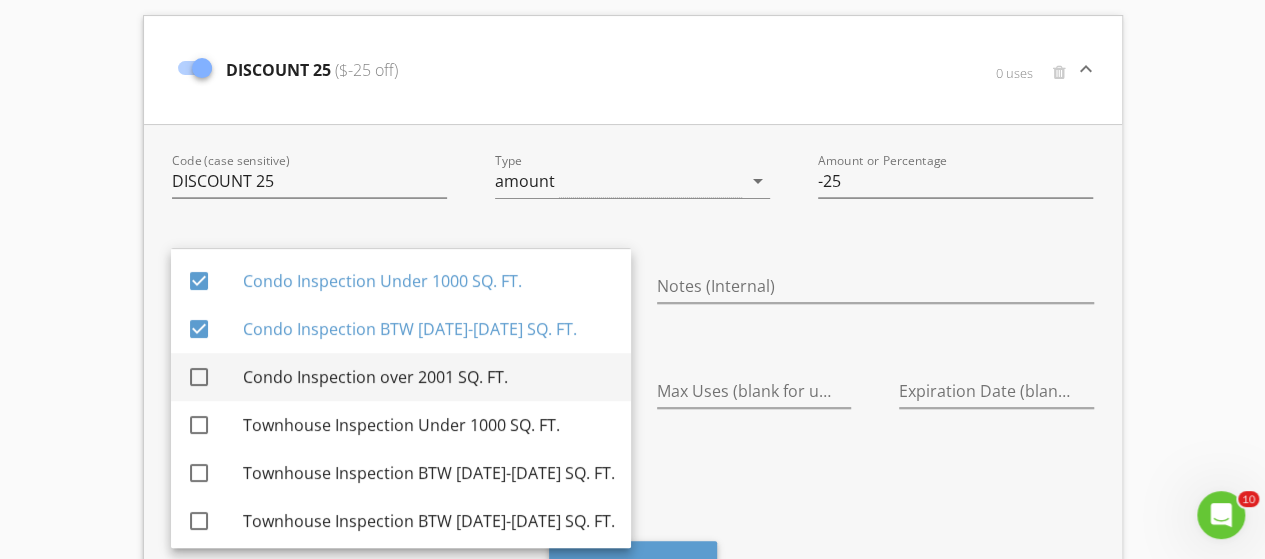 click at bounding box center [199, 377] 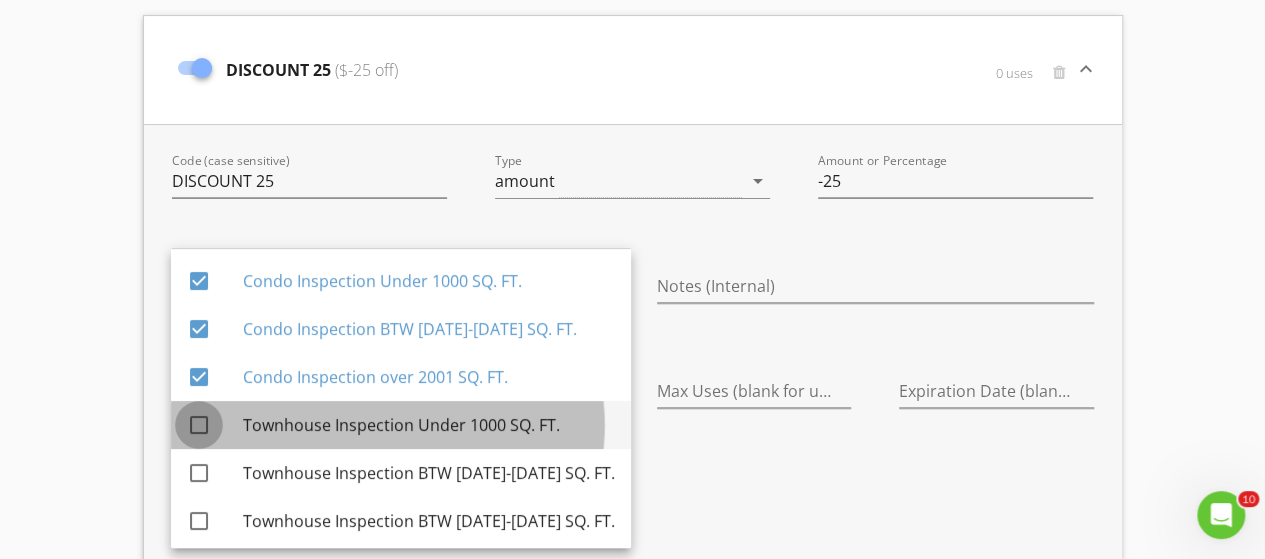 click at bounding box center (199, 425) 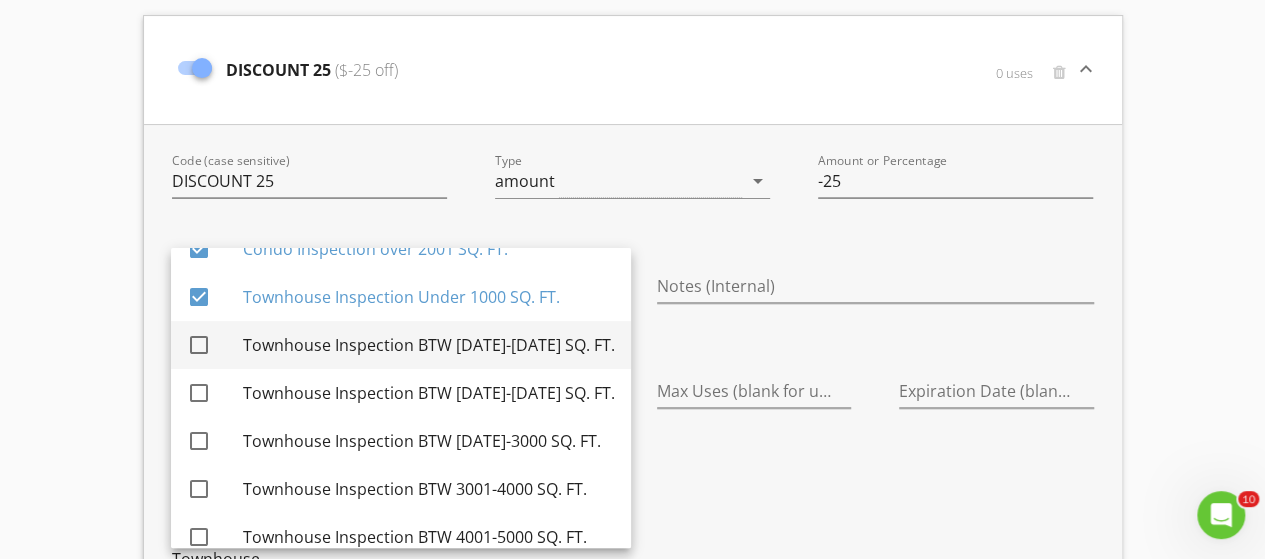 scroll, scrollTop: 100, scrollLeft: 0, axis: vertical 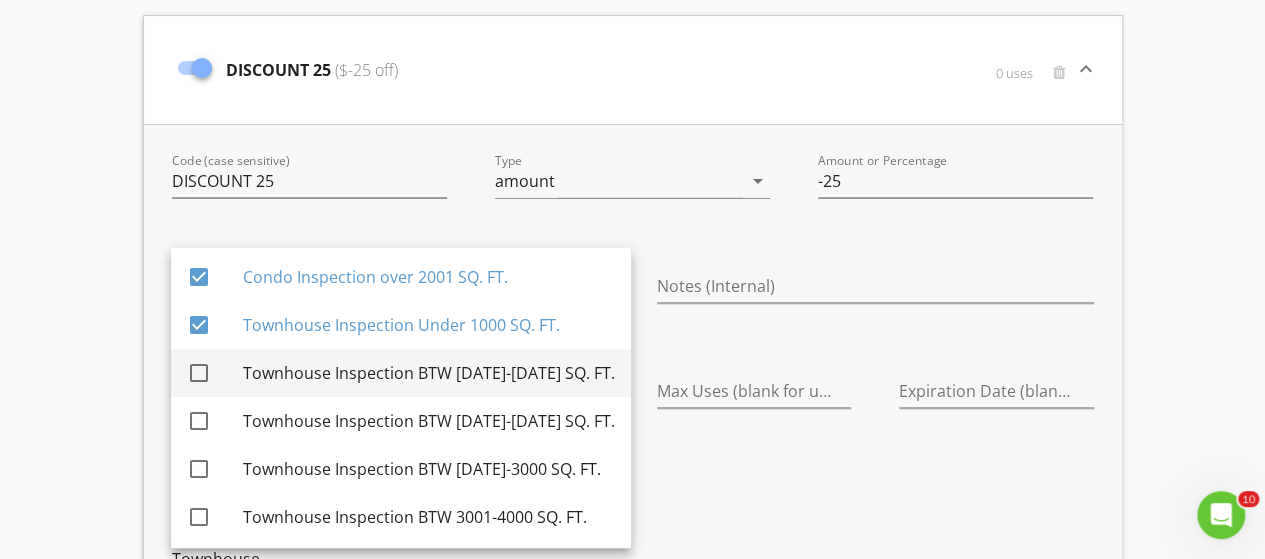 click at bounding box center [199, 373] 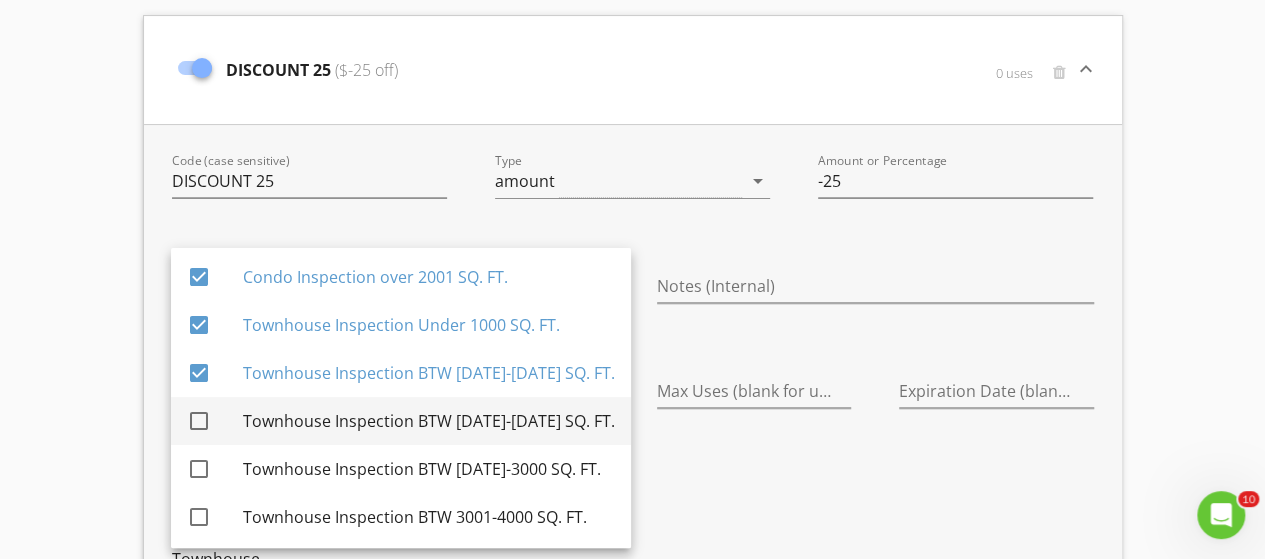 click at bounding box center [199, 421] 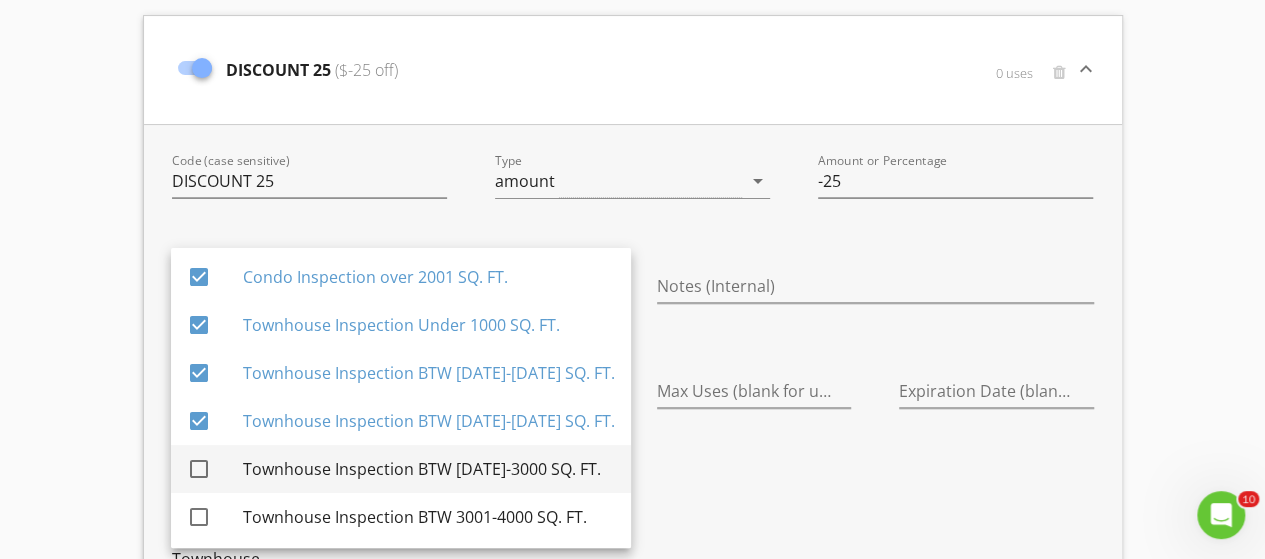 click at bounding box center (199, 469) 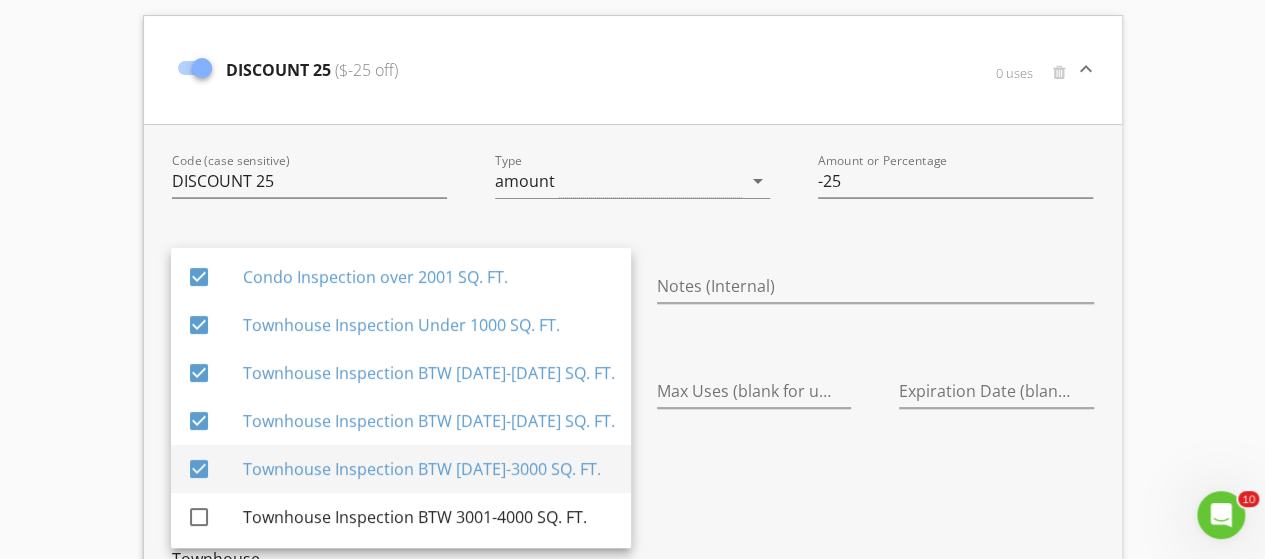scroll, scrollTop: 300, scrollLeft: 0, axis: vertical 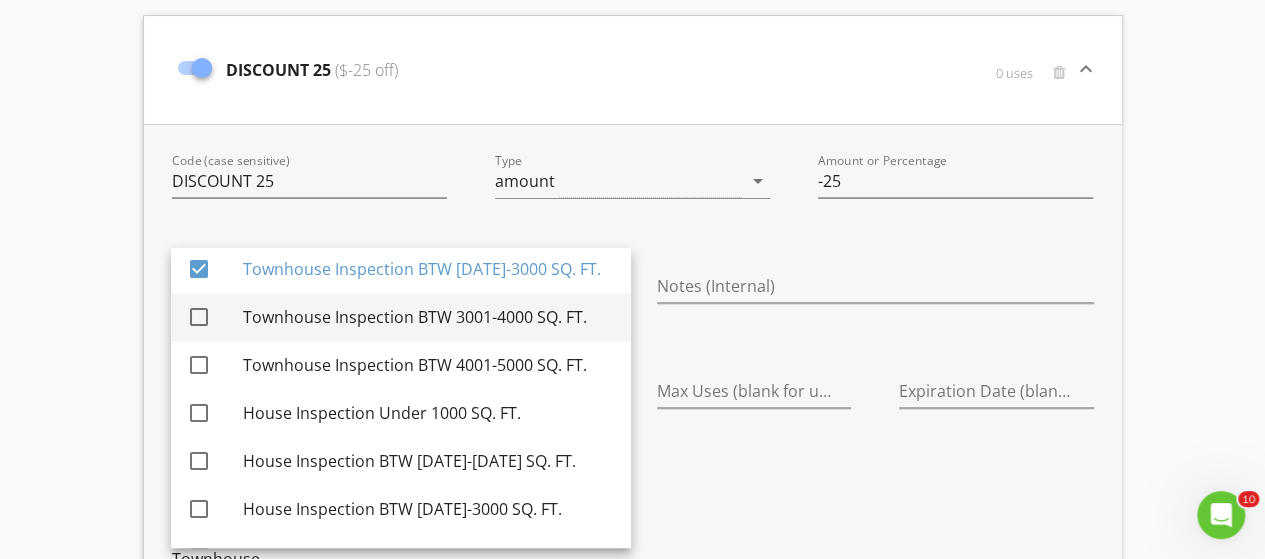 click at bounding box center (199, 317) 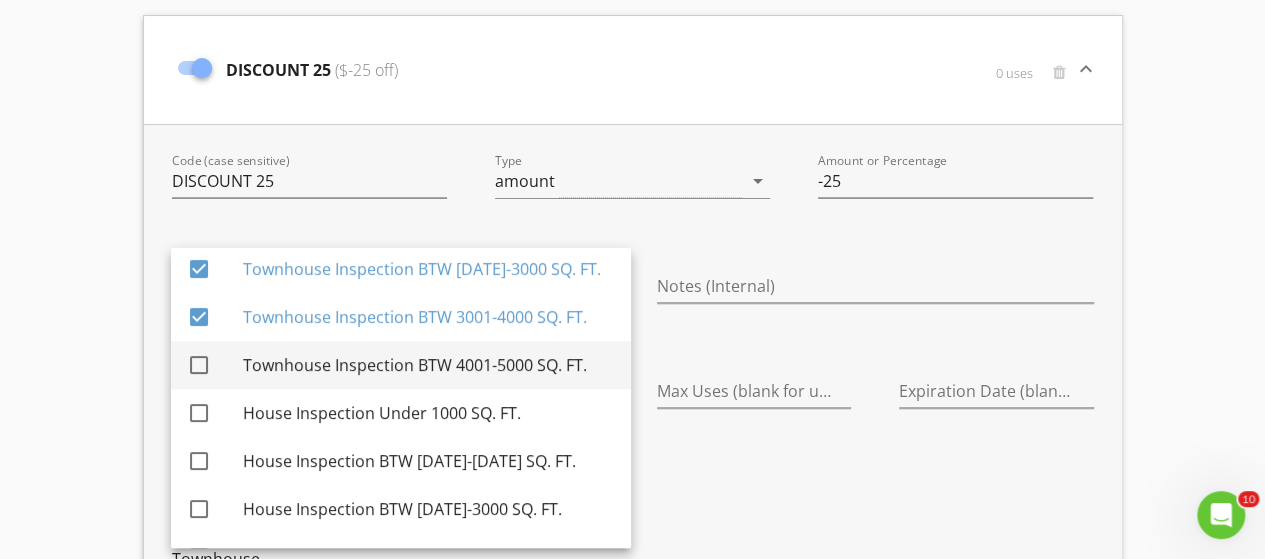 click at bounding box center (199, 365) 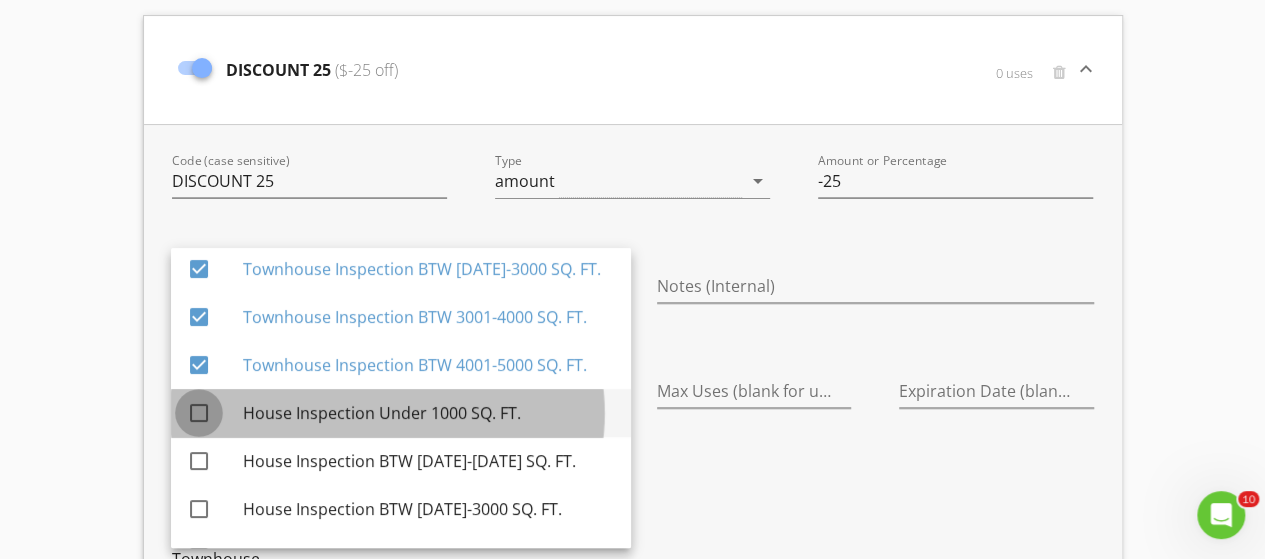 click at bounding box center [199, 413] 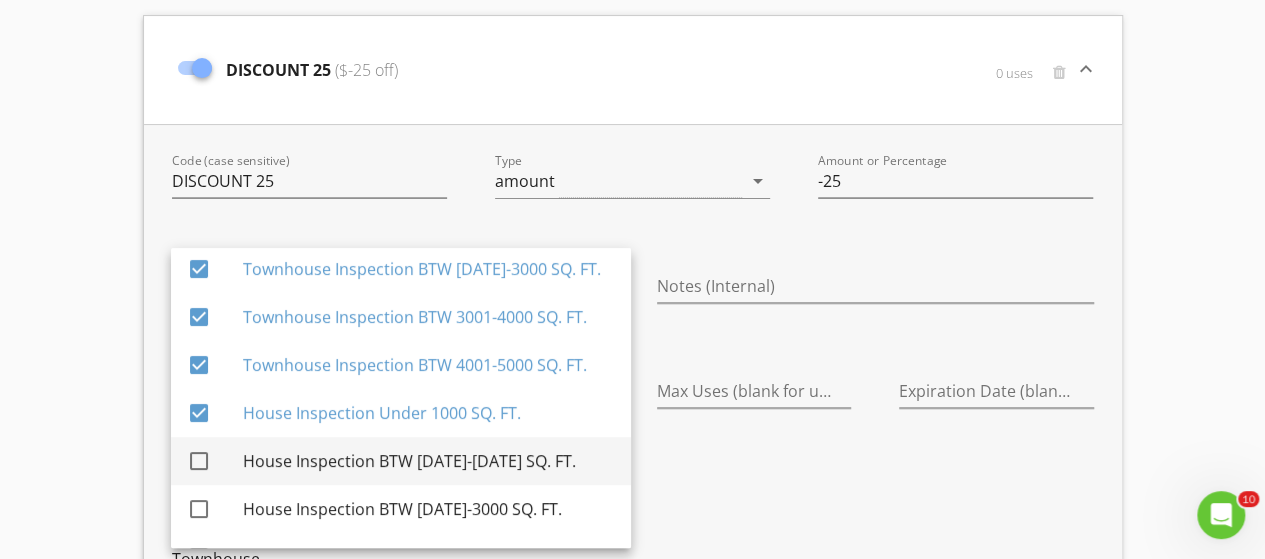 click at bounding box center [199, 461] 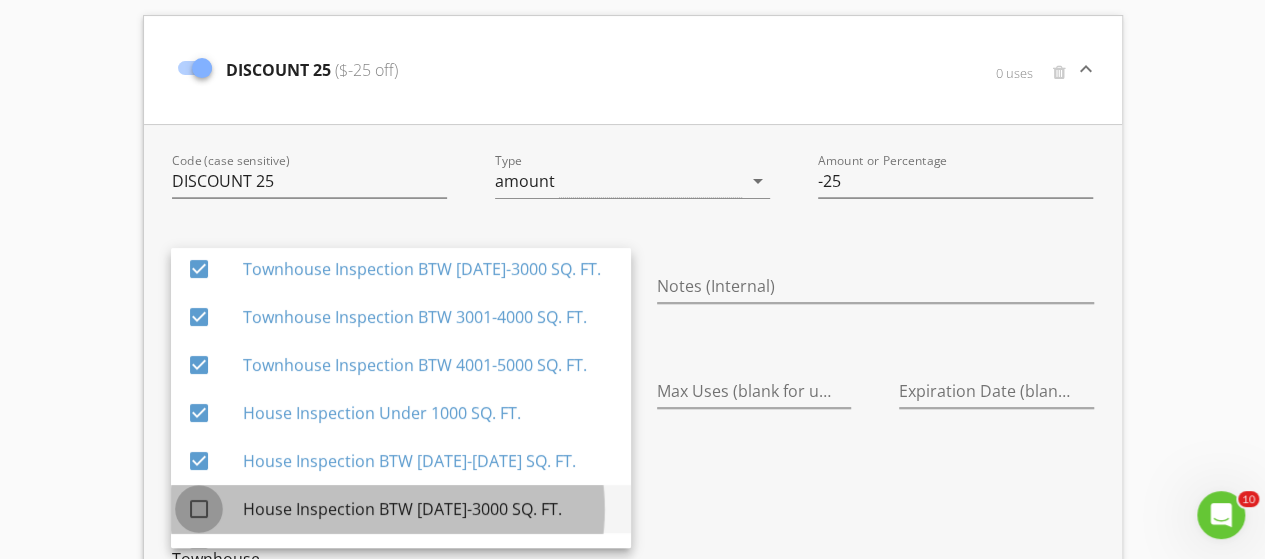 click at bounding box center [199, 509] 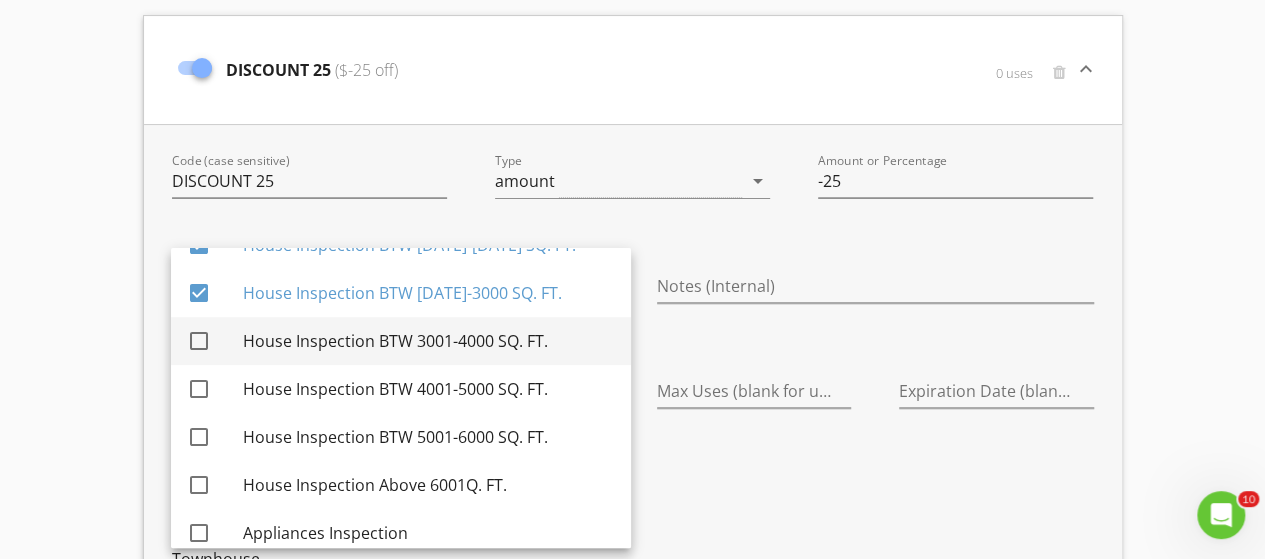 scroll, scrollTop: 476, scrollLeft: 0, axis: vertical 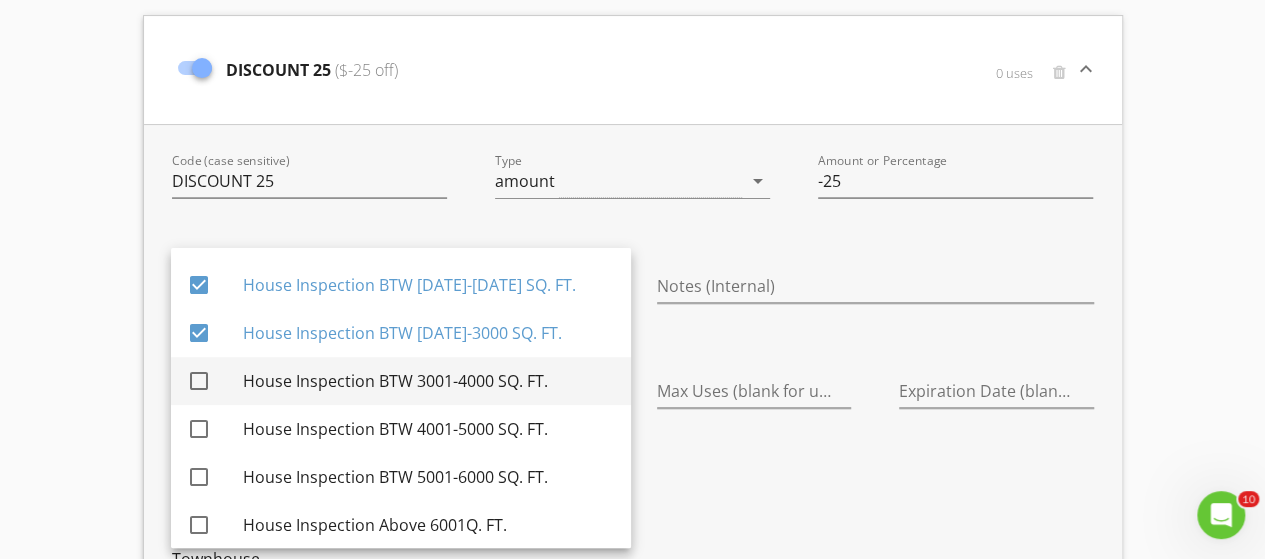 click at bounding box center [199, 381] 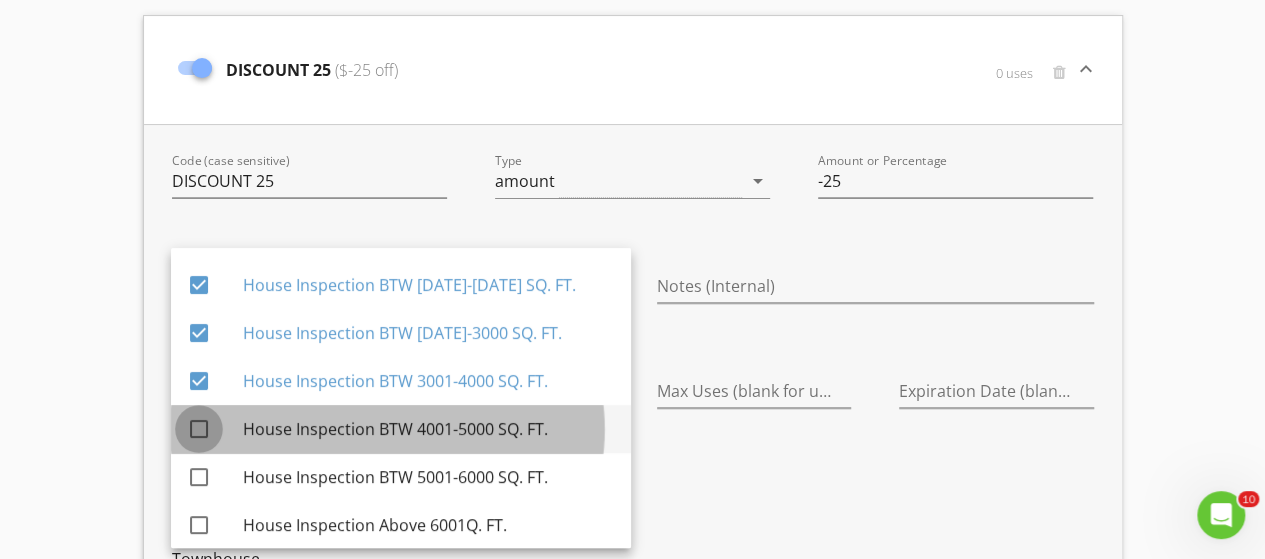click at bounding box center [199, 429] 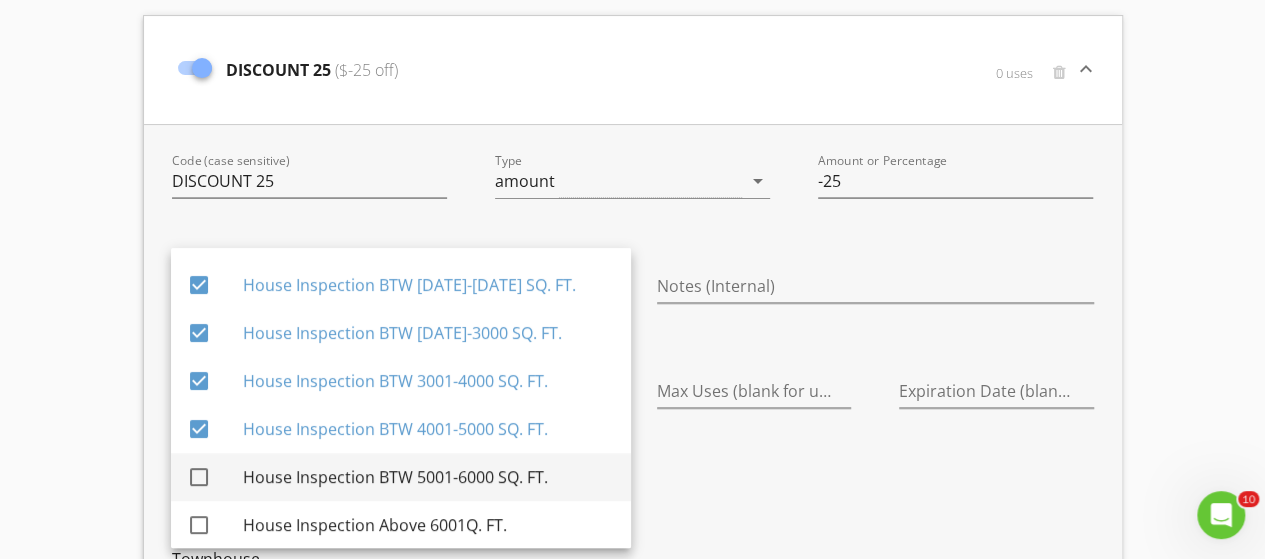 click at bounding box center (199, 477) 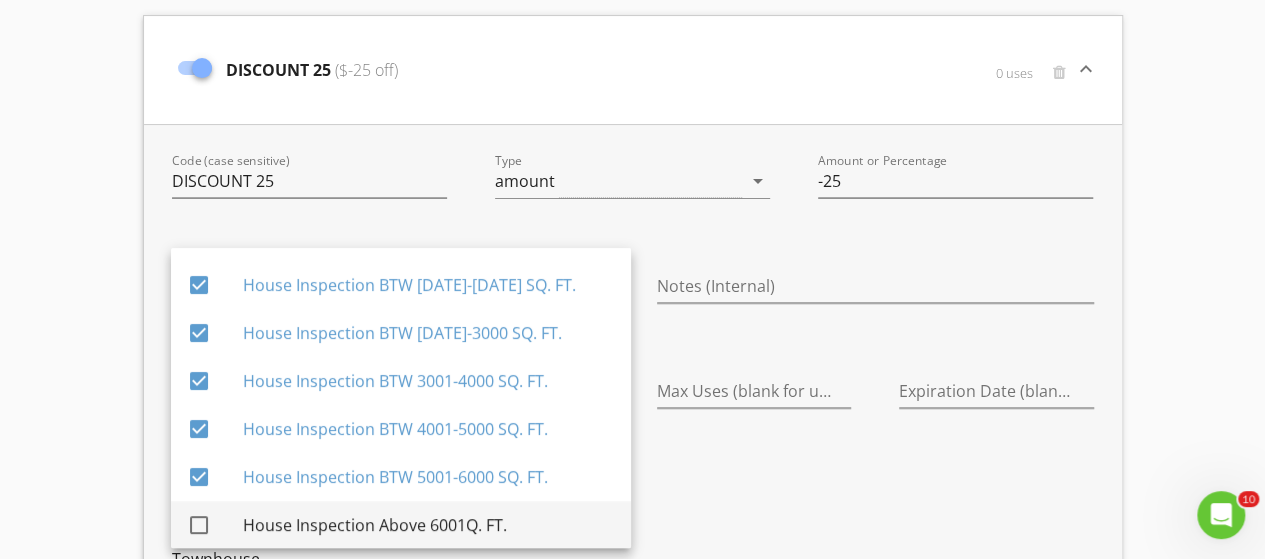 click at bounding box center (199, 525) 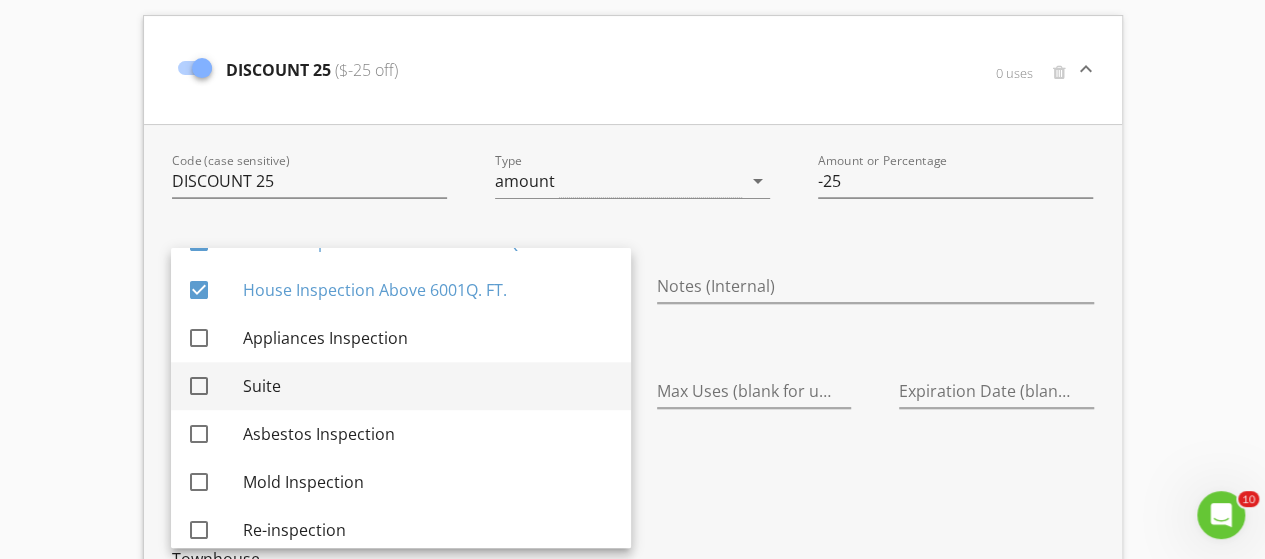 scroll, scrollTop: 668, scrollLeft: 0, axis: vertical 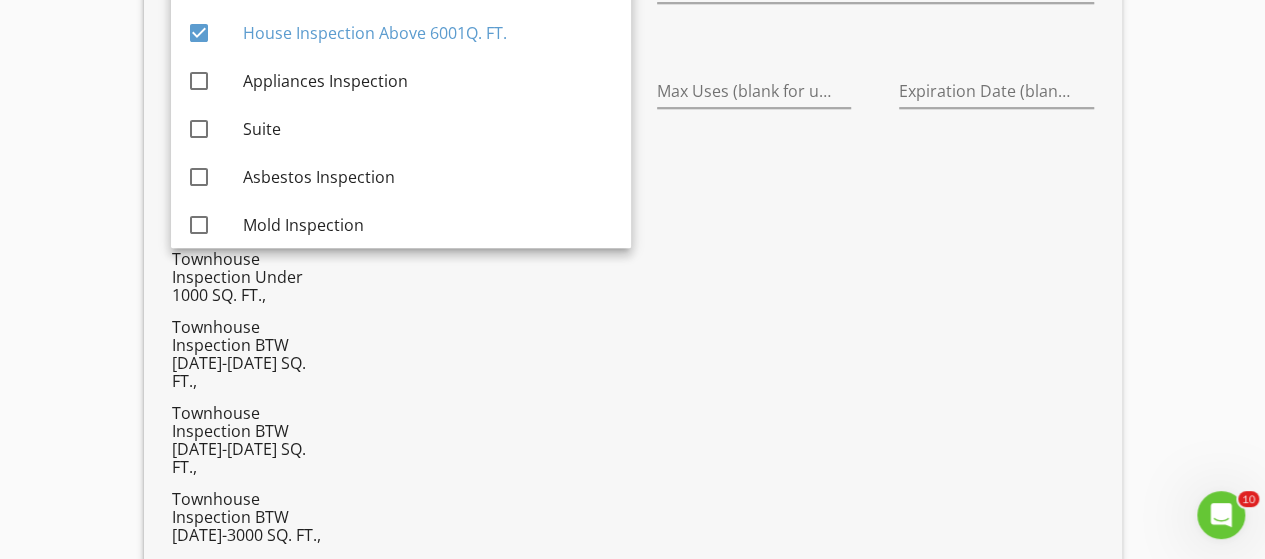 click on "Max Uses (blank for unlimited)" at bounding box center (754, 603) 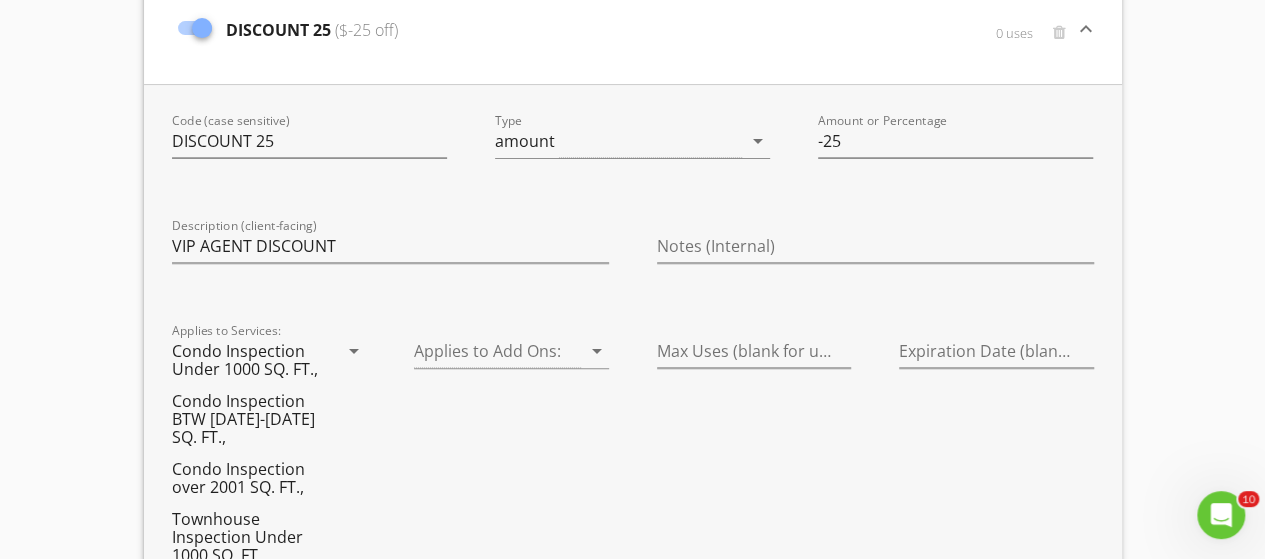 scroll, scrollTop: 222, scrollLeft: 0, axis: vertical 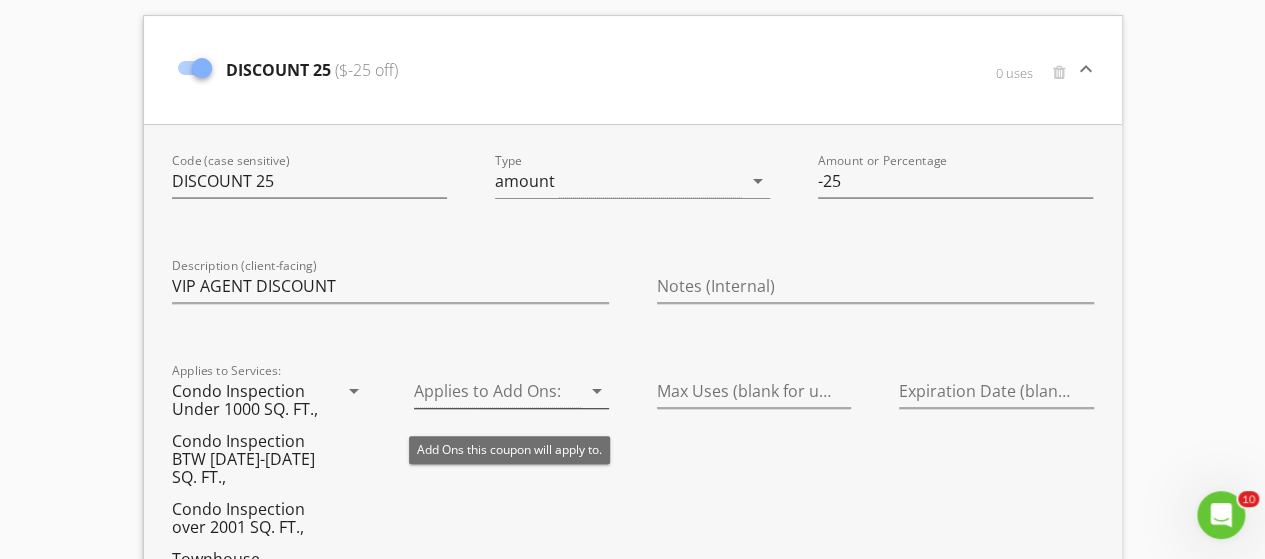 click at bounding box center (497, 391) 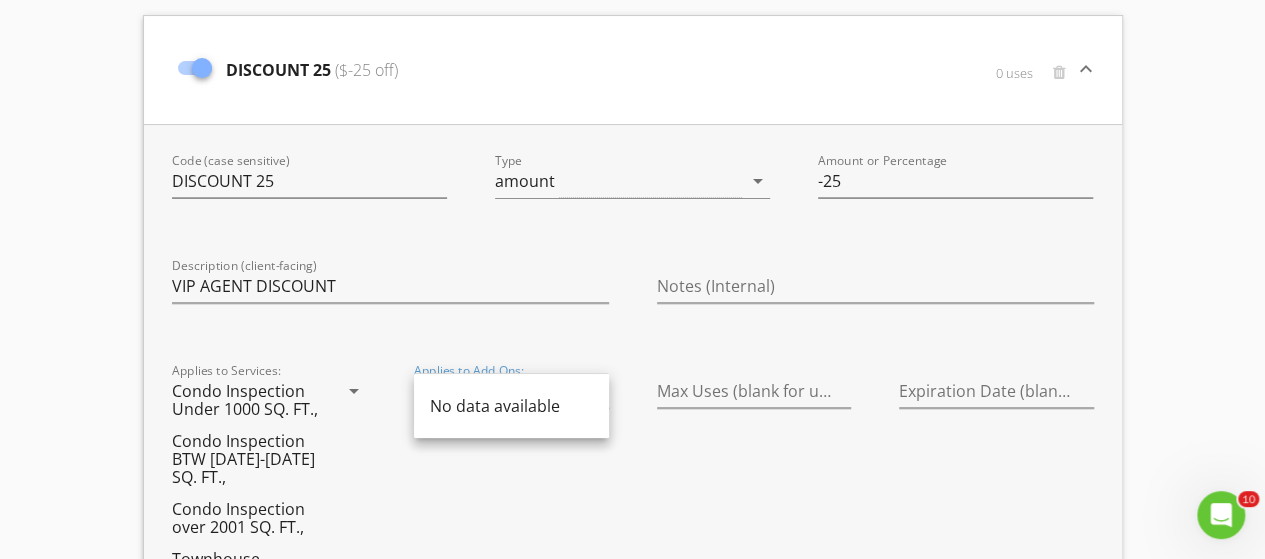click on "Code (case sensitive) DISCOUNT 25   Type amount arrow_drop_down   Amount or Percentage -25   Description (client-facing) VIP AGENT DISCOUNT   Notes (Internal)   Applies to Services: Condo Inspection Under 1000 SQ. FT.,  Condo Inspection BTW 1001-2000 SQ. FT.,  Condo Inspection over 2001 SQ. FT.,  Townhouse Inspection Under 1000 SQ. FT.,  Townhouse Inspection BTW 1001-1500 SQ. FT.,   Townhouse Inspection BTW 1500-2000 SQ. FT.,  Townhouse Inspection BTW 2001-3000 SQ. FT.,  Townhouse Inspection BTW 3001-4000 SQ. FT.,  Townhouse Inspection BTW 4001-5000 SQ. FT.,  House Inspection Under 1000 SQ. FT.,  House Inspection BTW 1001-2000 SQ. FT.,  House Inspection BTW 2001-3000 SQ. FT.,  House Inspection BTW 3001-4000 SQ. FT.,  House Inspection BTW 4001-5000 SQ. FT.,  House Inspection BTW 5001-6000 SQ. FT.,  House Inspection Above 6001Q. FT. arrow_drop_down   Applies to Add Ons: arrow_drop_down   Max Uses (blank for unlimited)   Expiration Date (blank for none)     Save" at bounding box center [633, 852] 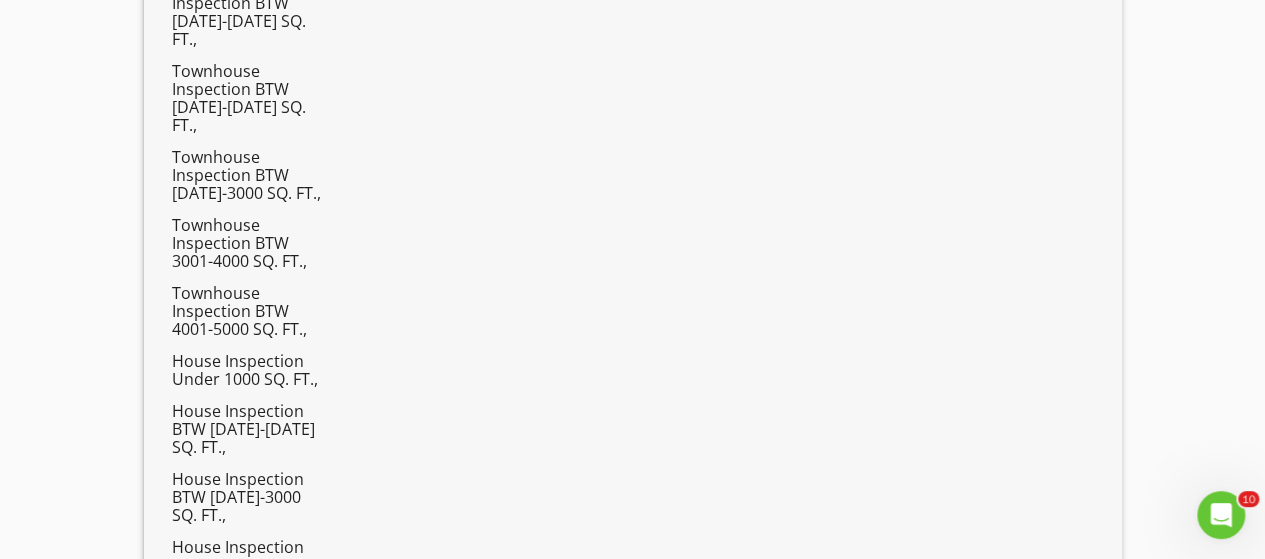 scroll, scrollTop: 1222, scrollLeft: 0, axis: vertical 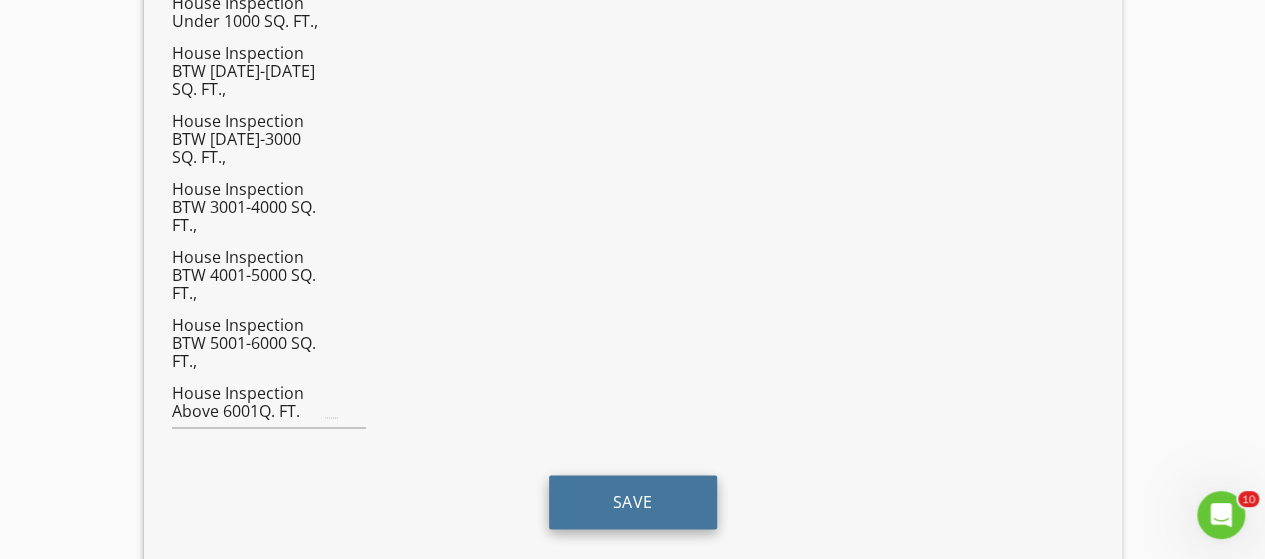 click on "Save" at bounding box center (633, 502) 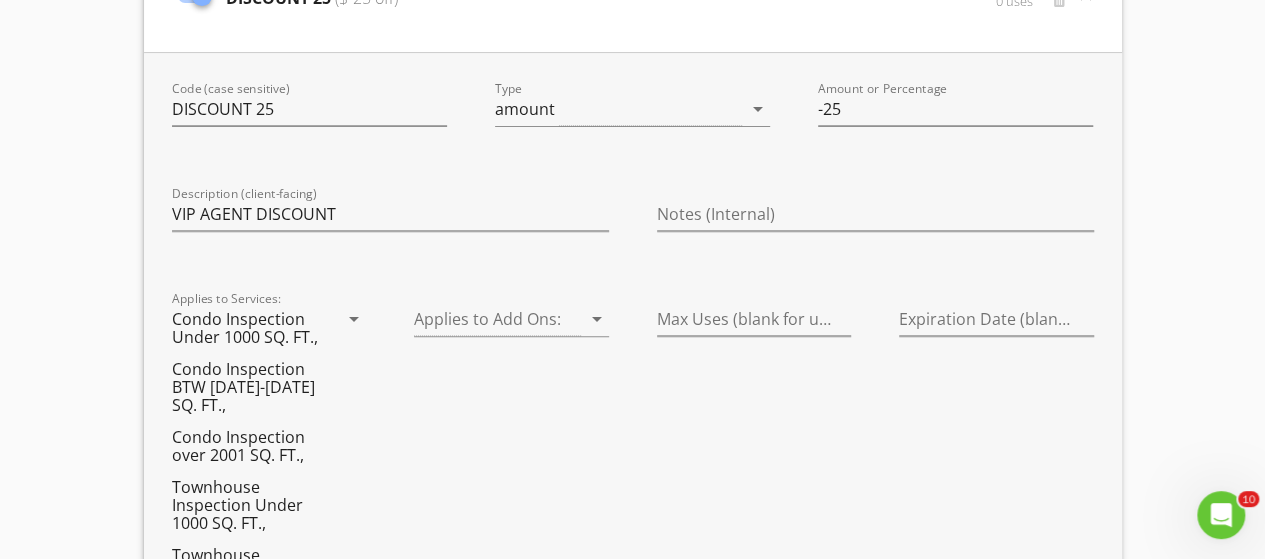 scroll, scrollTop: 122, scrollLeft: 0, axis: vertical 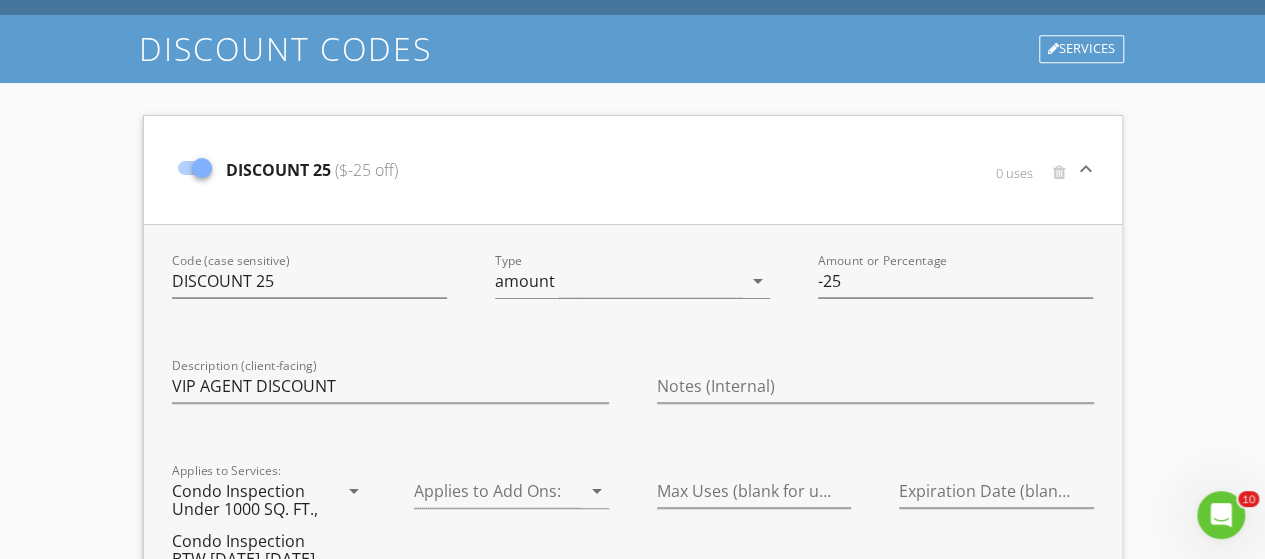 click on "keyboard_arrow_down" at bounding box center [1086, 169] 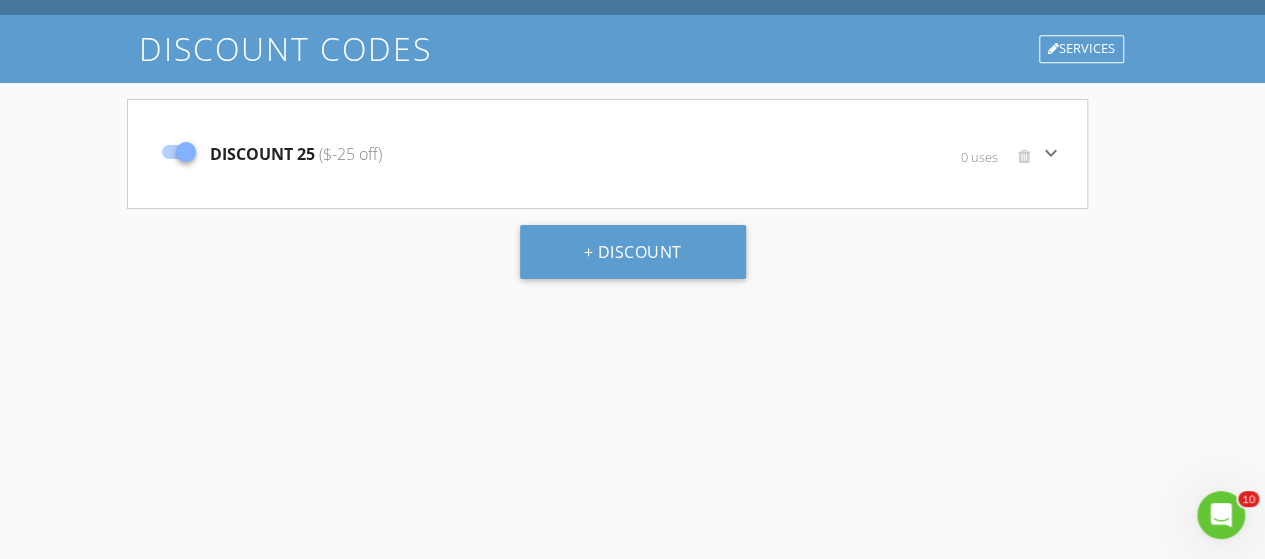scroll, scrollTop: 0, scrollLeft: 0, axis: both 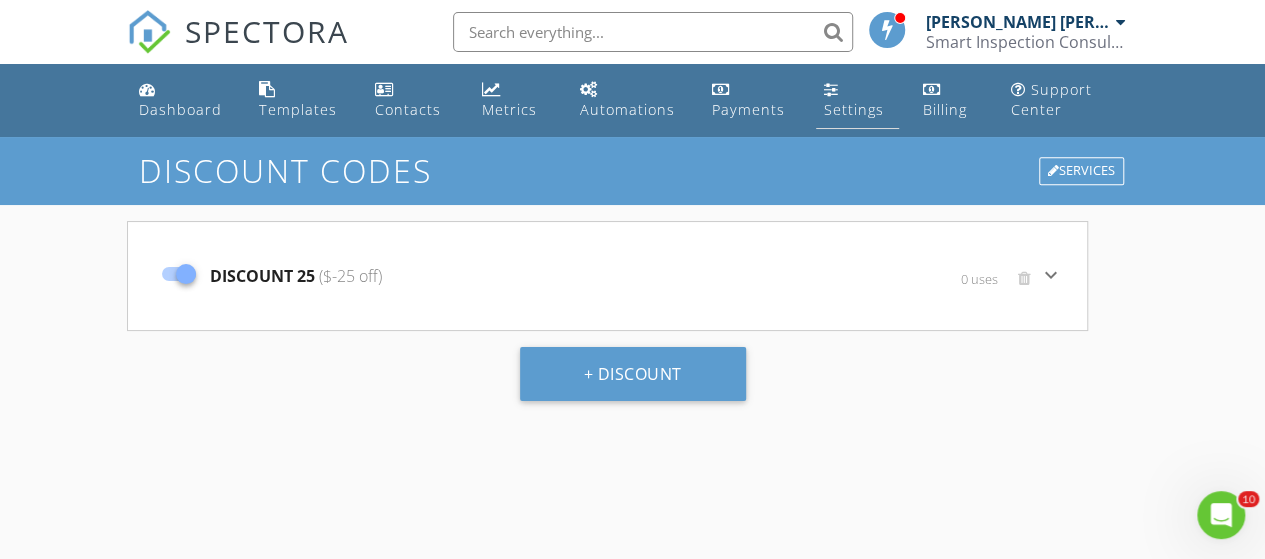click on "Settings" at bounding box center [854, 109] 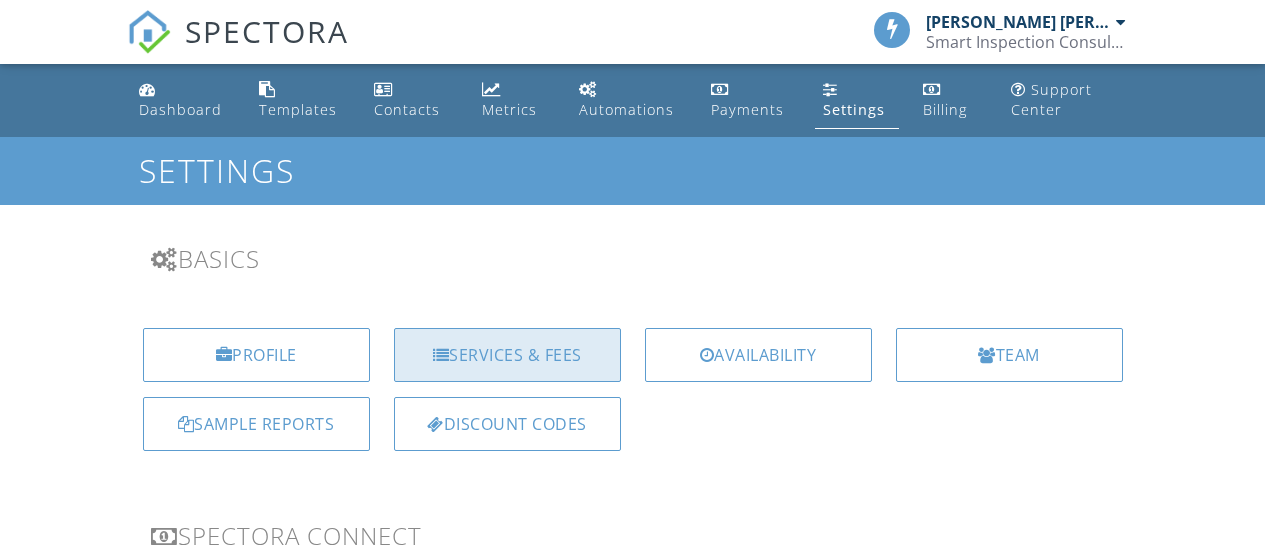 scroll, scrollTop: 0, scrollLeft: 0, axis: both 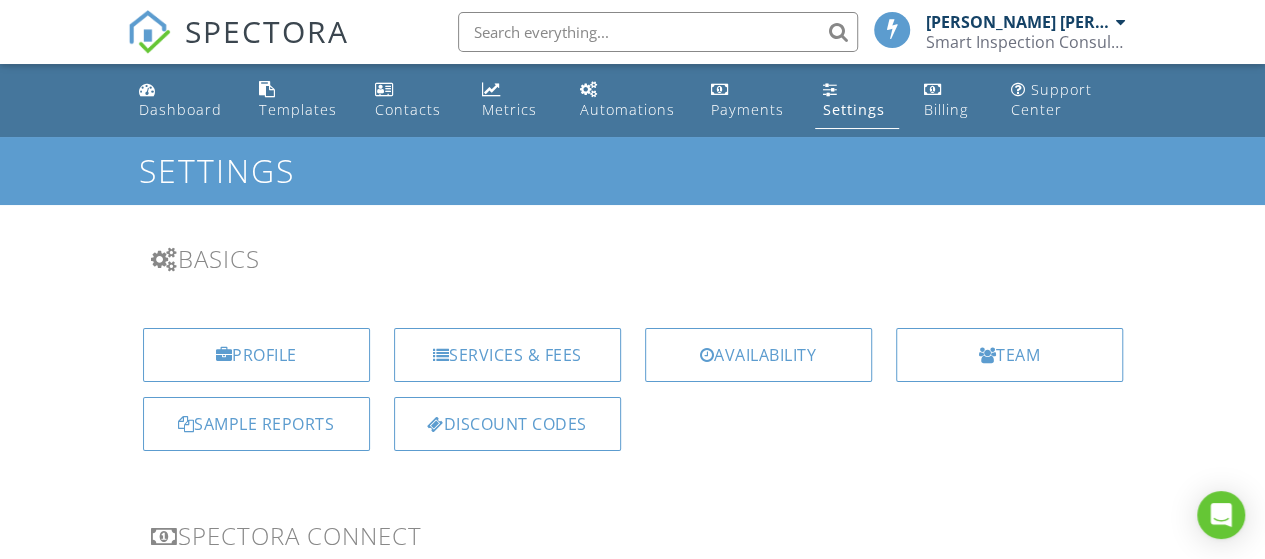 click on "Services & Fees" at bounding box center [507, 355] 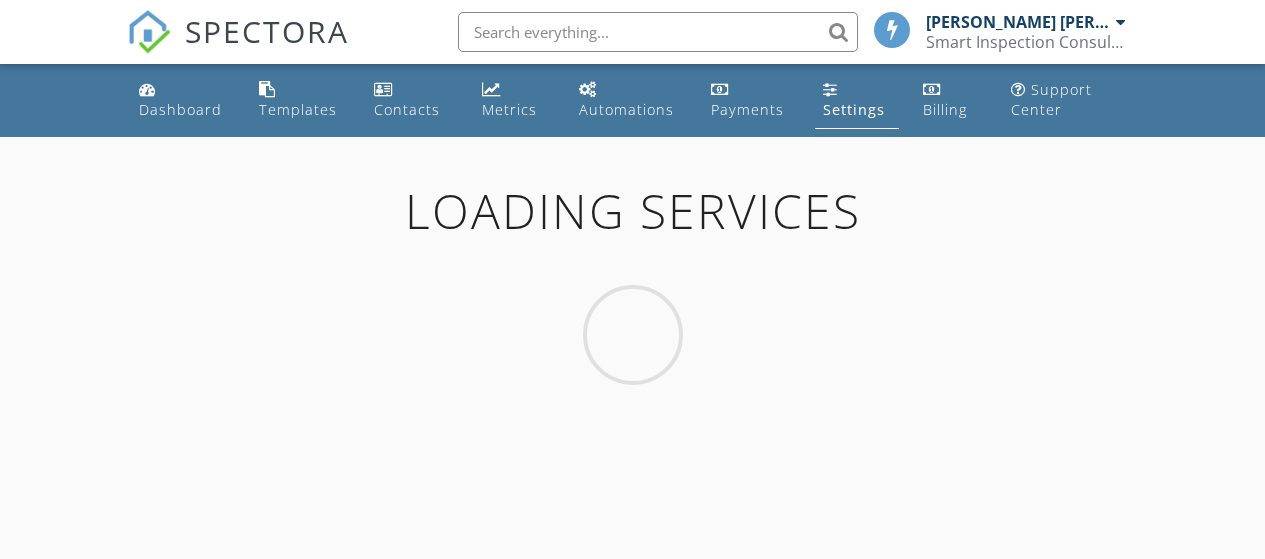 scroll, scrollTop: 0, scrollLeft: 0, axis: both 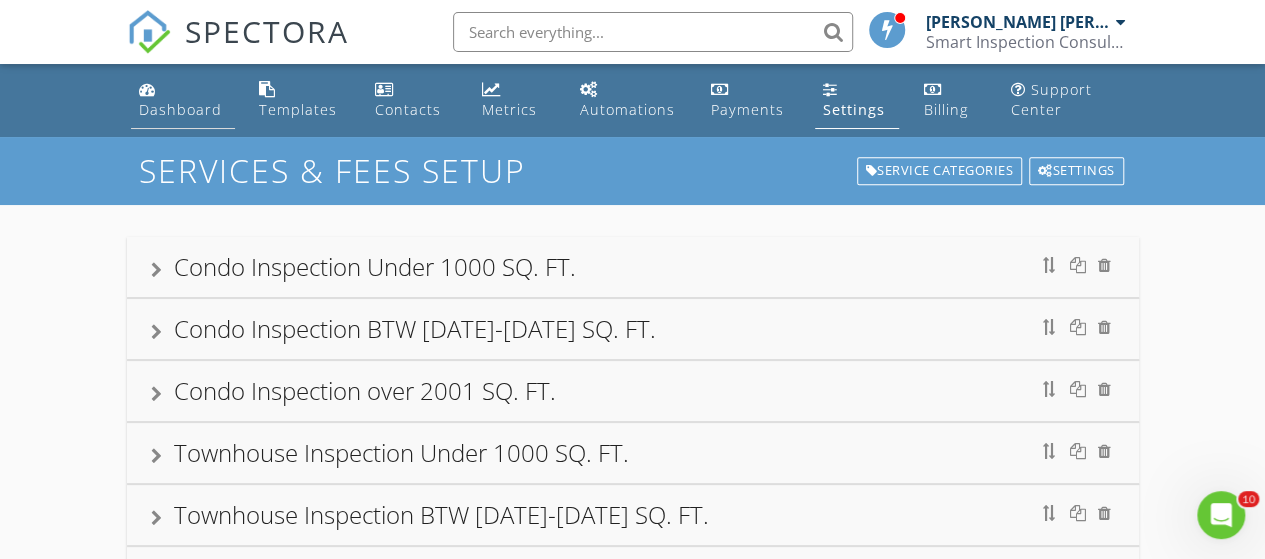 click on "Dashboard" at bounding box center [180, 109] 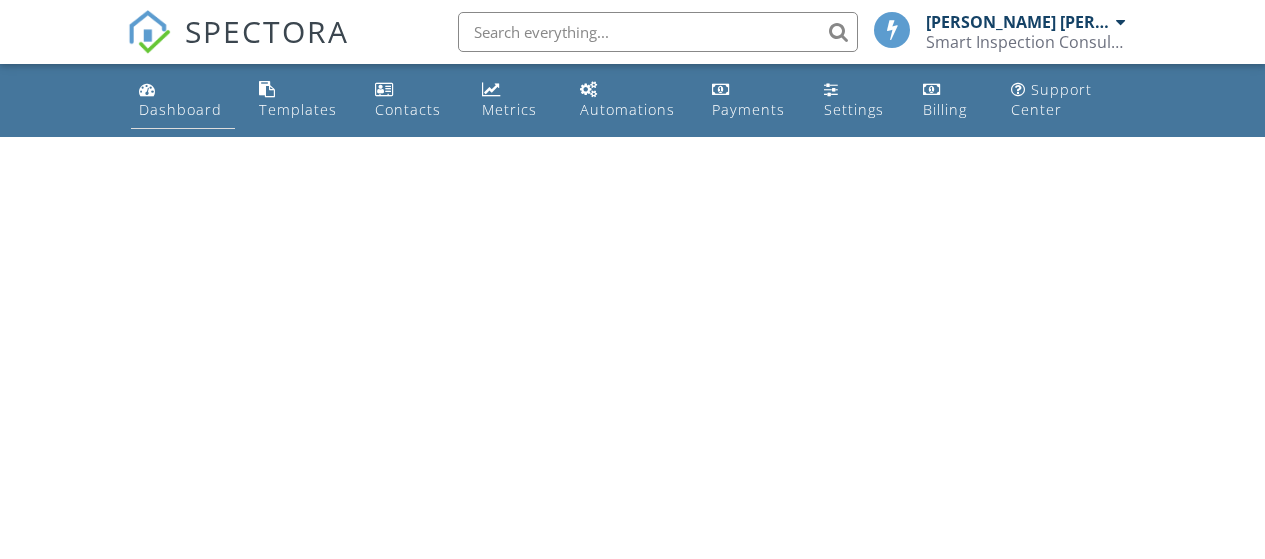 scroll, scrollTop: 0, scrollLeft: 0, axis: both 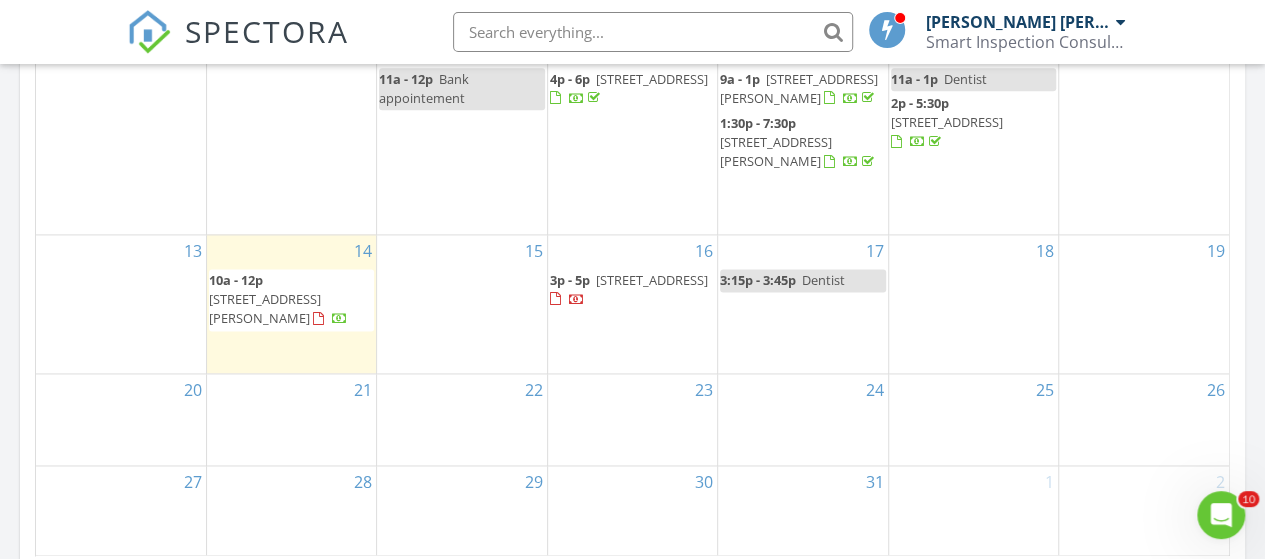 click on "15" at bounding box center [461, 304] 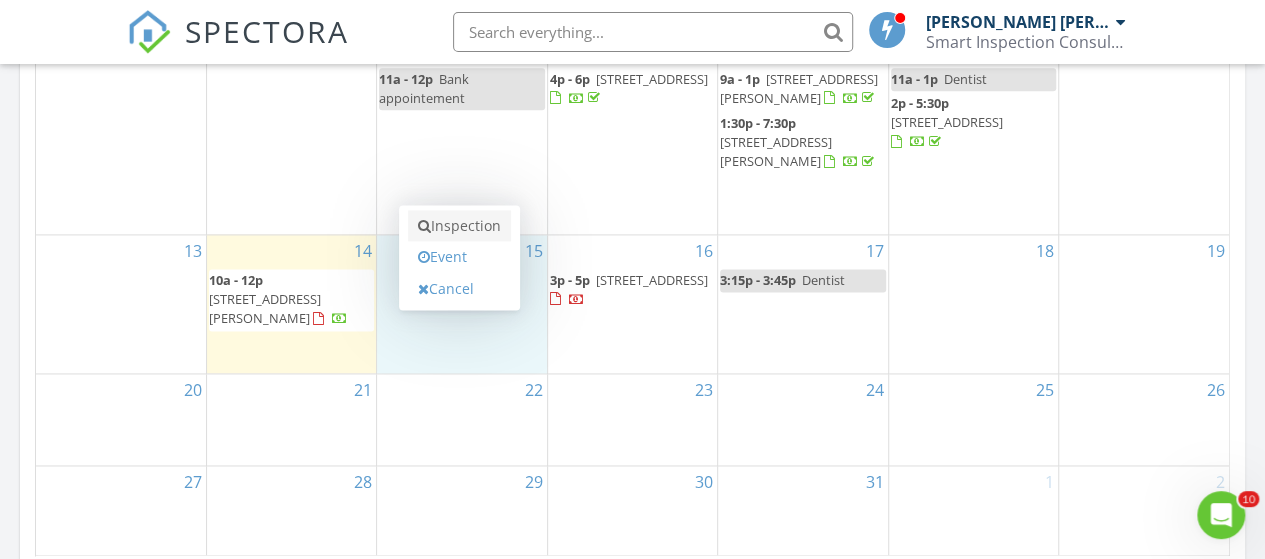 click on "Inspection" at bounding box center [459, 226] 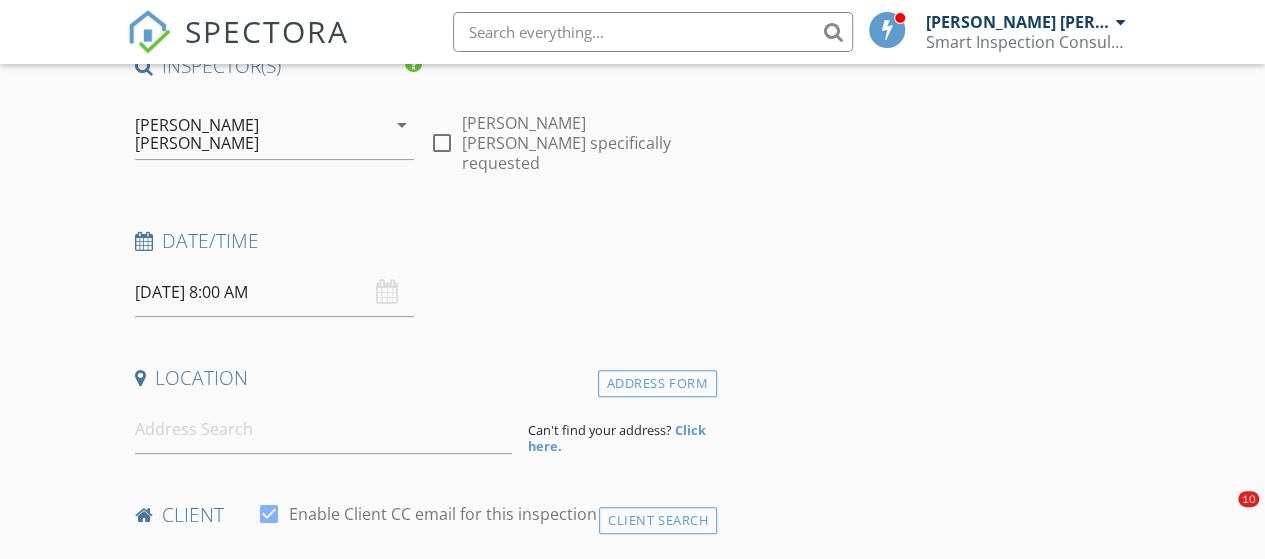 scroll, scrollTop: 200, scrollLeft: 0, axis: vertical 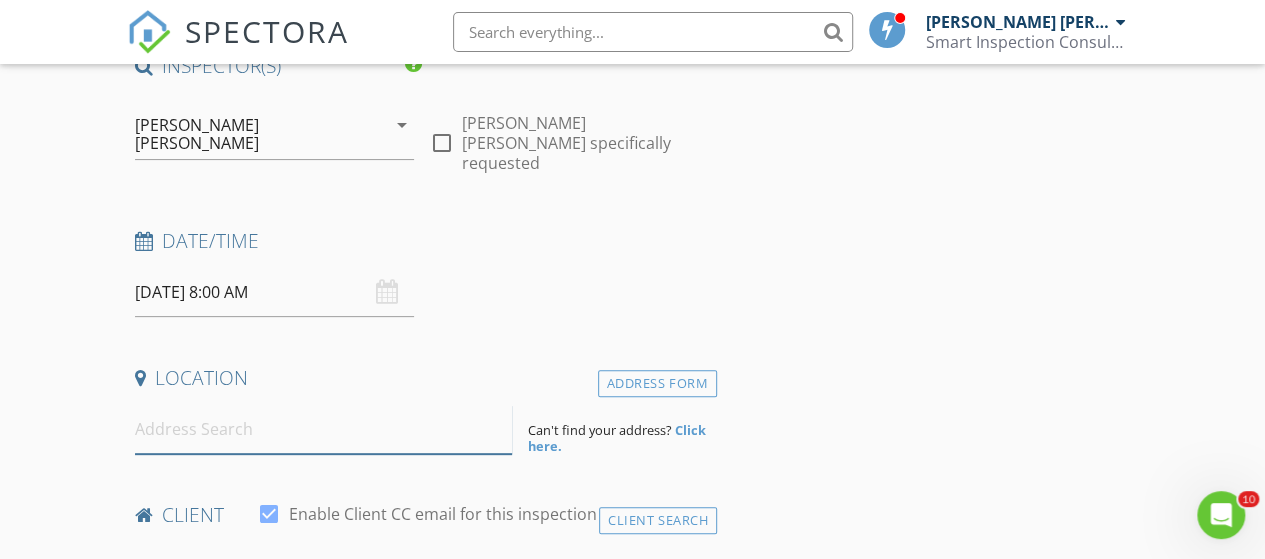 click at bounding box center (324, 429) 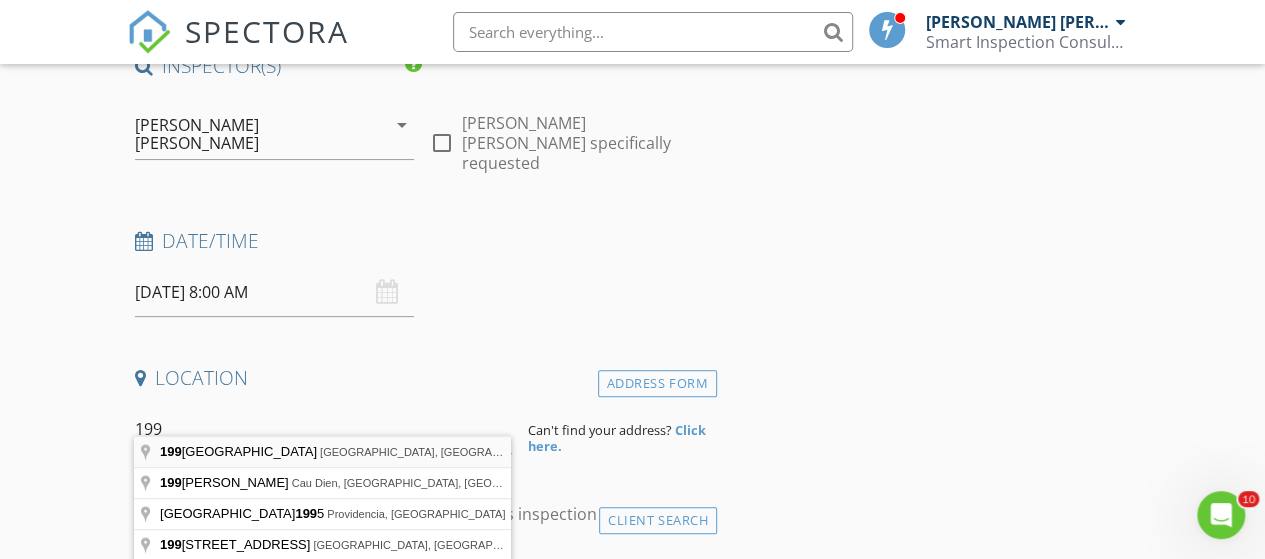 type on "199 Spring Garden Street, Philadelphia, PA, USA" 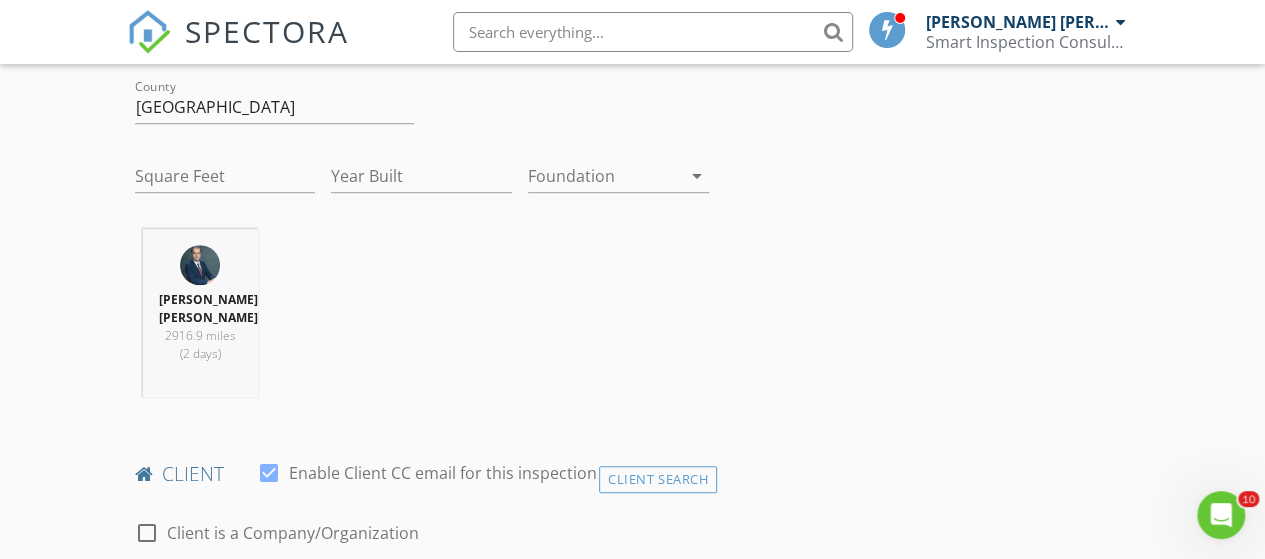 scroll, scrollTop: 800, scrollLeft: 0, axis: vertical 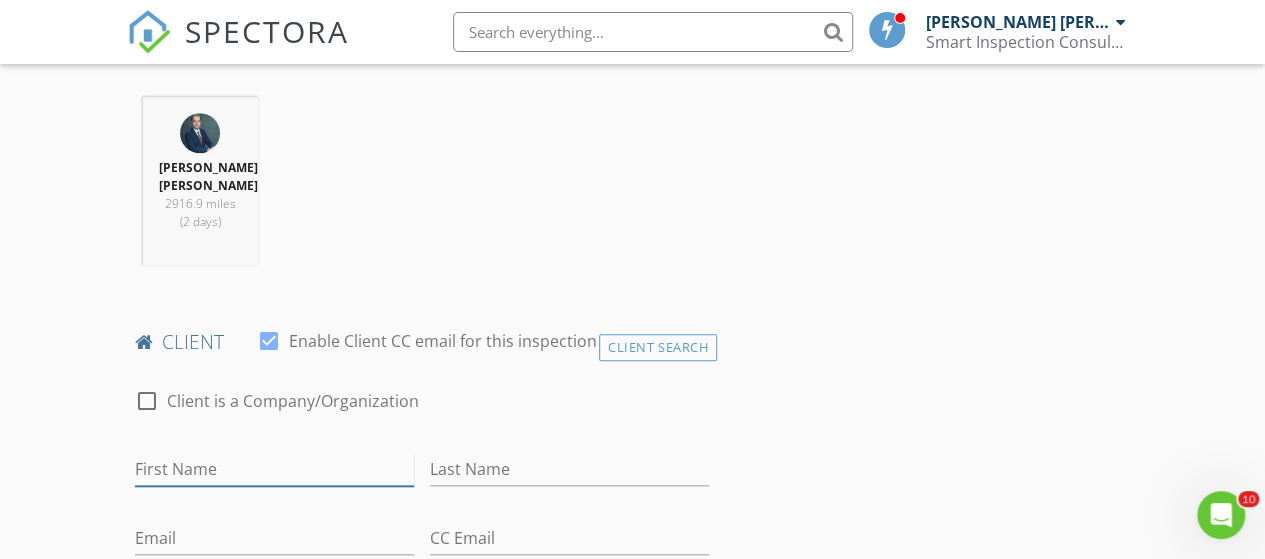 click on "First Name" at bounding box center [274, 469] 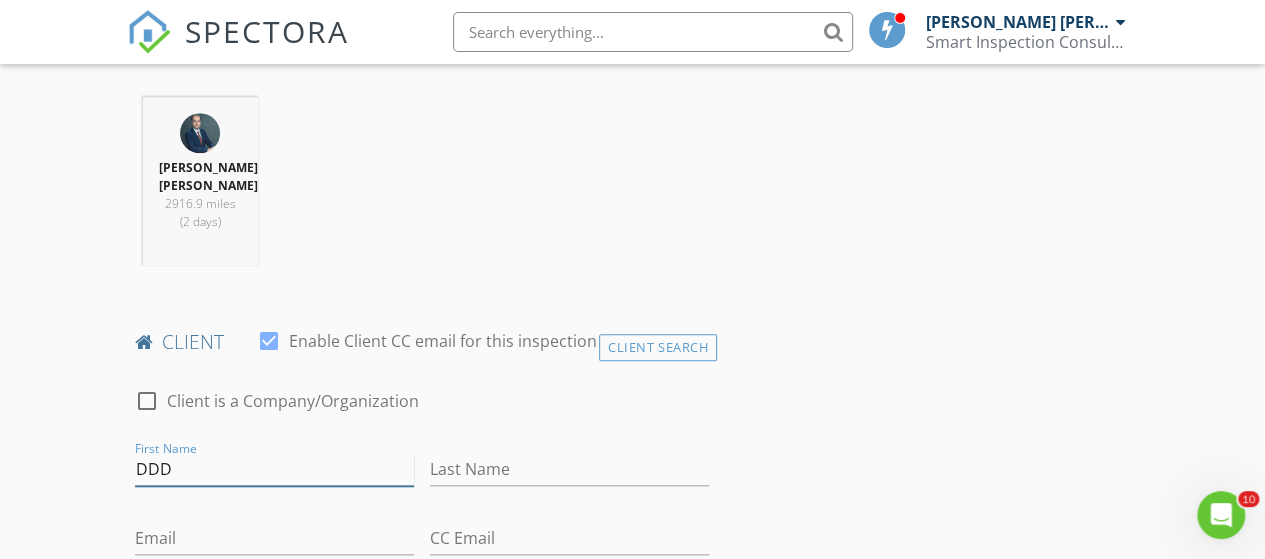 type on "DDD" 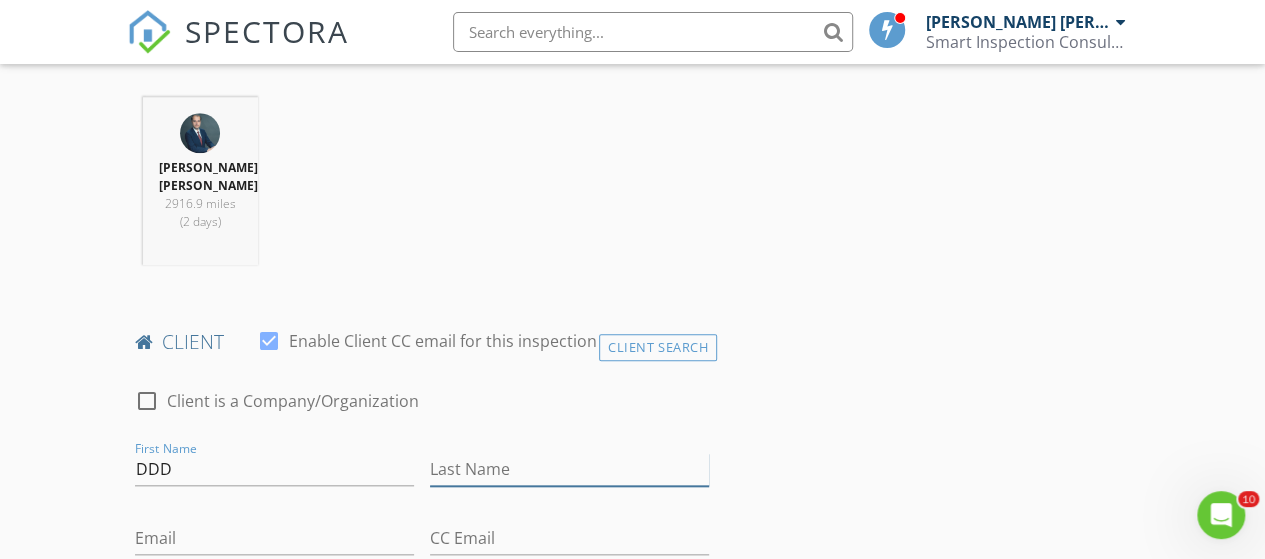 click on "Last Name" at bounding box center (569, 469) 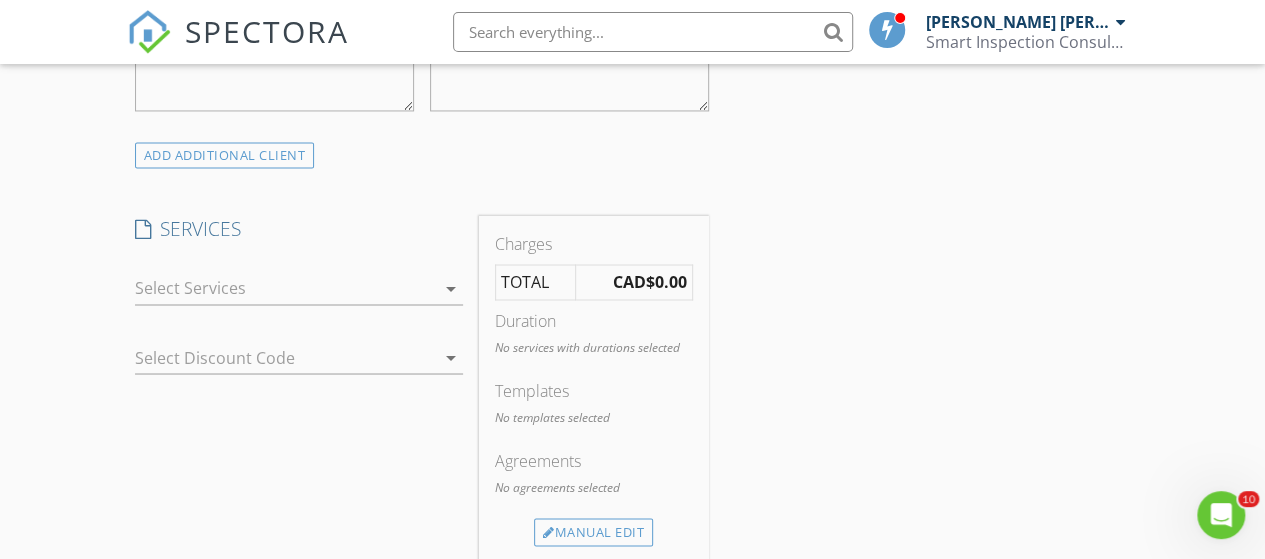 scroll, scrollTop: 1600, scrollLeft: 0, axis: vertical 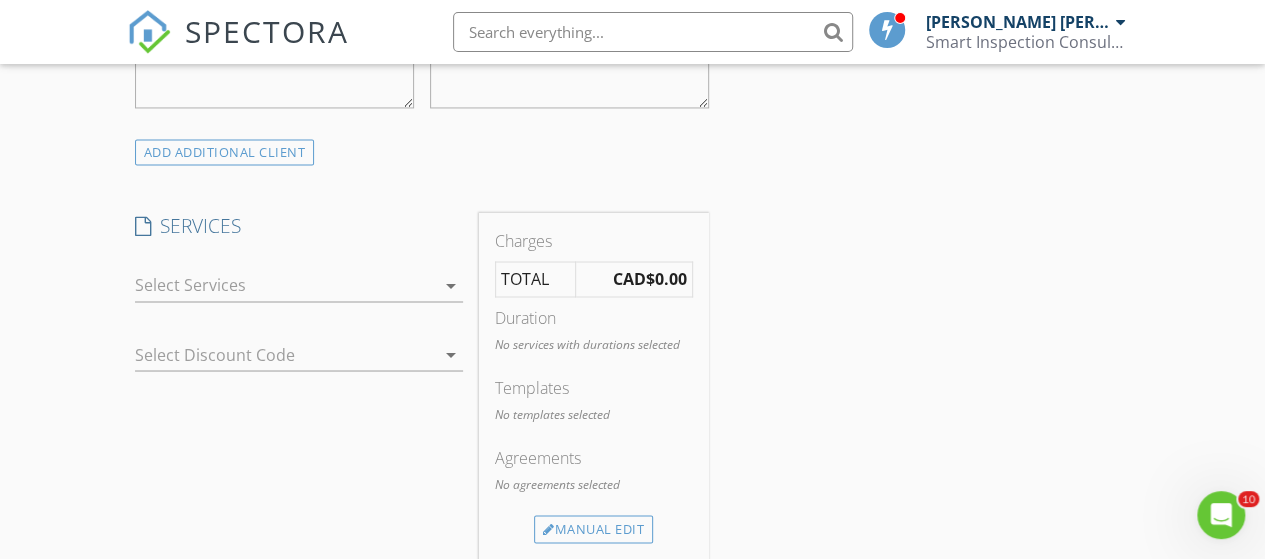 type on "DDD" 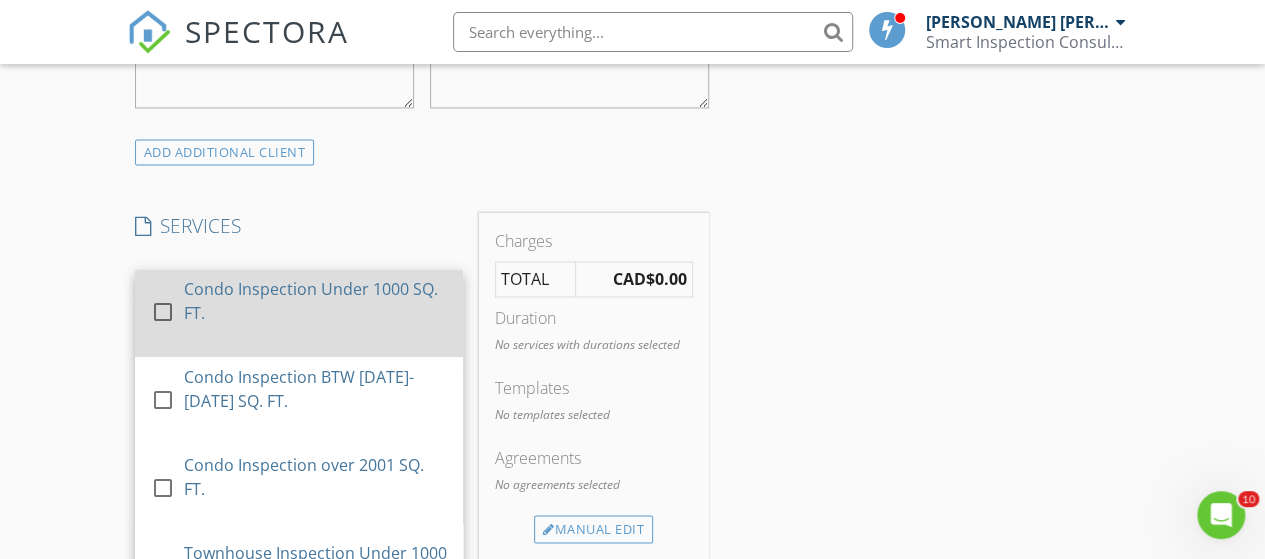 click at bounding box center (163, 312) 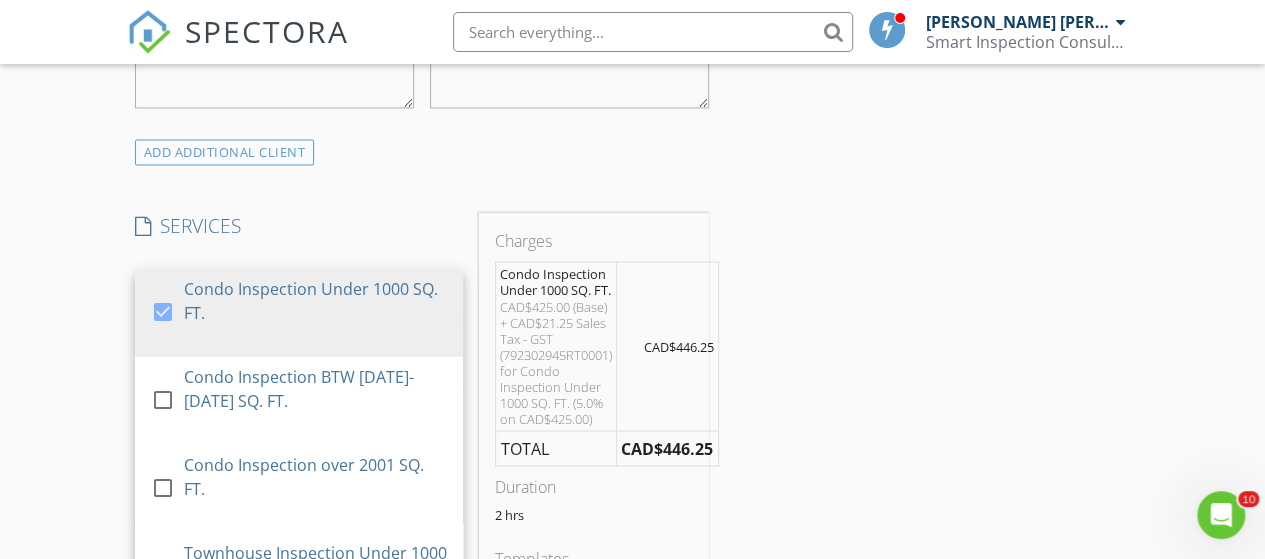 scroll, scrollTop: 1800, scrollLeft: 0, axis: vertical 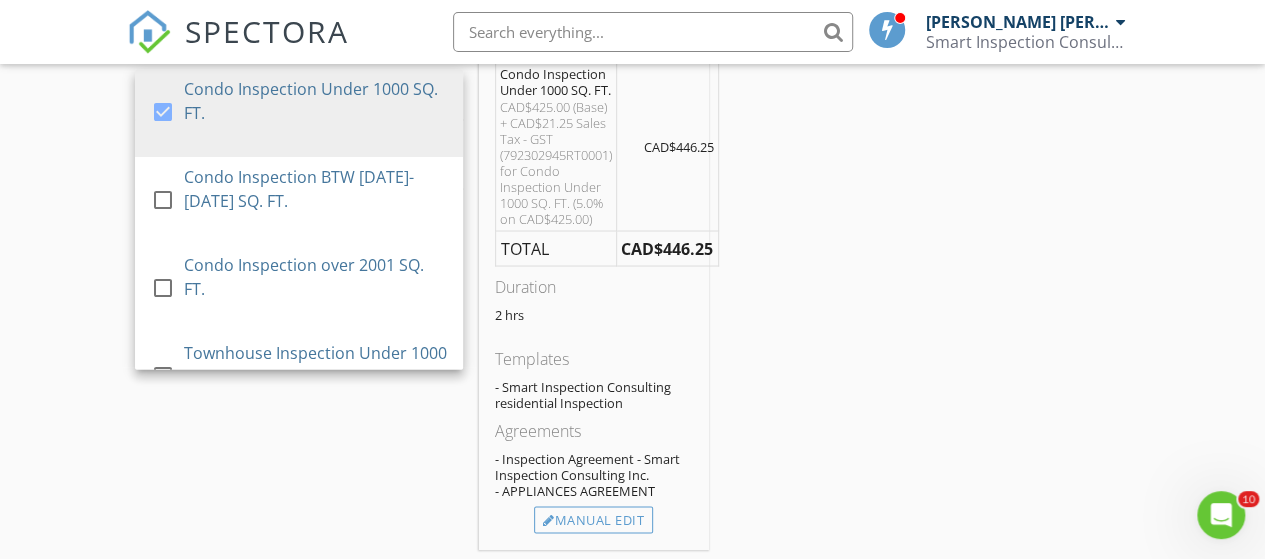 click on "New Inspection
Click here to use the New Order Form
INSPECTOR(S)
check_box   Mohsen Salarpour Goodarzi   PRIMARY   Mohsen Salarpour Goodarzi arrow_drop_down   check_box_outline_blank Mohsen Salarpour Goodarzi specifically requested
Date/Time
07/15/2025 8:00 AM
Location
Address Search       Address 199 Spring Garden St   Unit   City Philadelphia   State PA   Zip 19123   County Philadelphia     Square Feet   Year Built   Foundation arrow_drop_down     Mohsen Salarpour Goodarzi     2916.9 miles     (2 days)
client
check_box Enable Client CC email for this inspection   Client Search     check_box_outline_blank Client is a Company/Organization     First Name DDD   Last Name DDD   Email   CC Email   Phone   Address   City   State   Zip       Notes   Private Notes
ADD ADDITIONAL client
check_box" at bounding box center (632, 196) 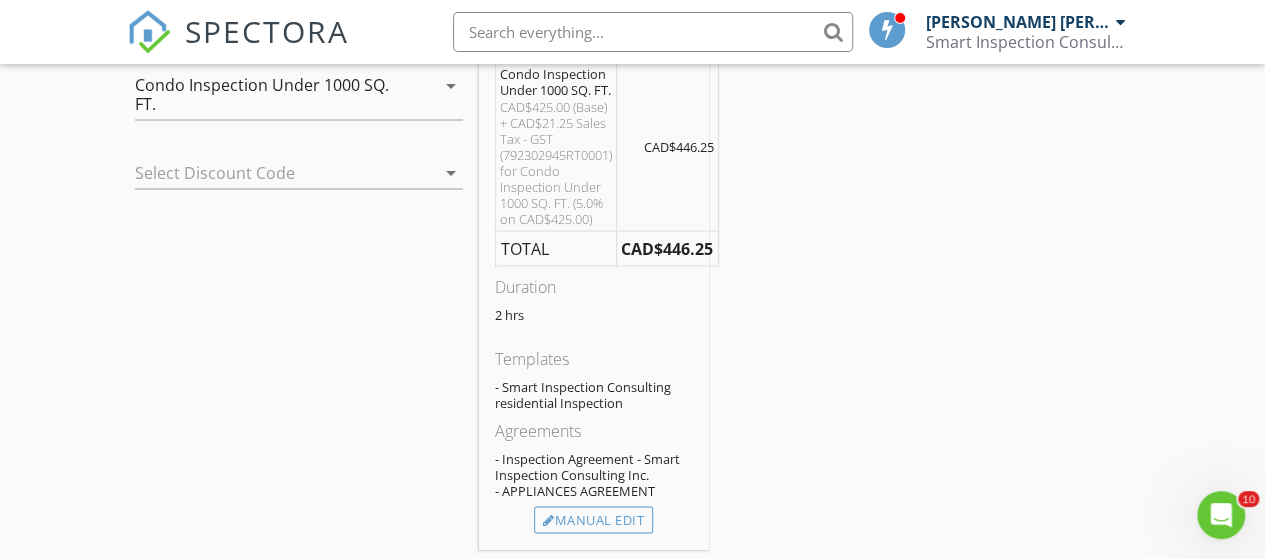 click on "arrow_drop_down" at bounding box center (451, 172) 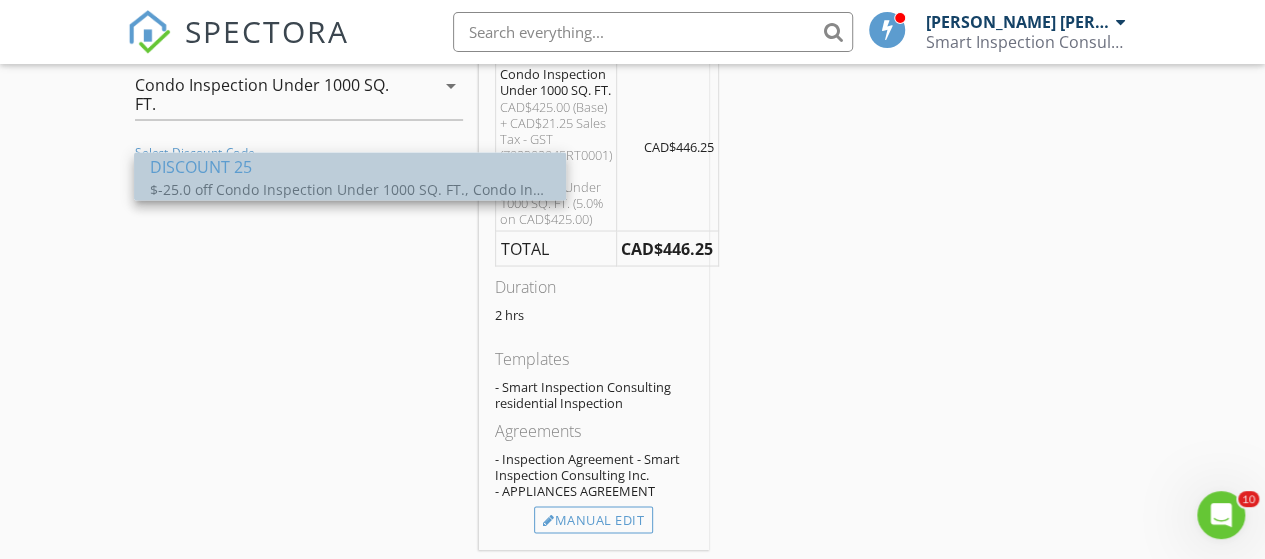 click on "DISCOUNT 25" at bounding box center [350, 166] 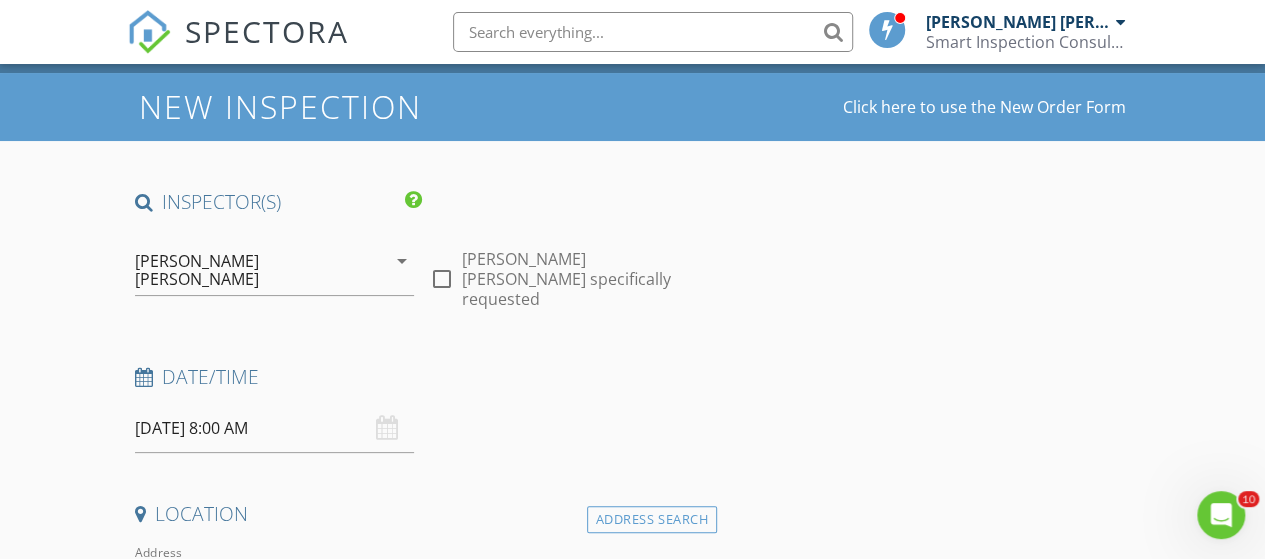 scroll, scrollTop: 0, scrollLeft: 0, axis: both 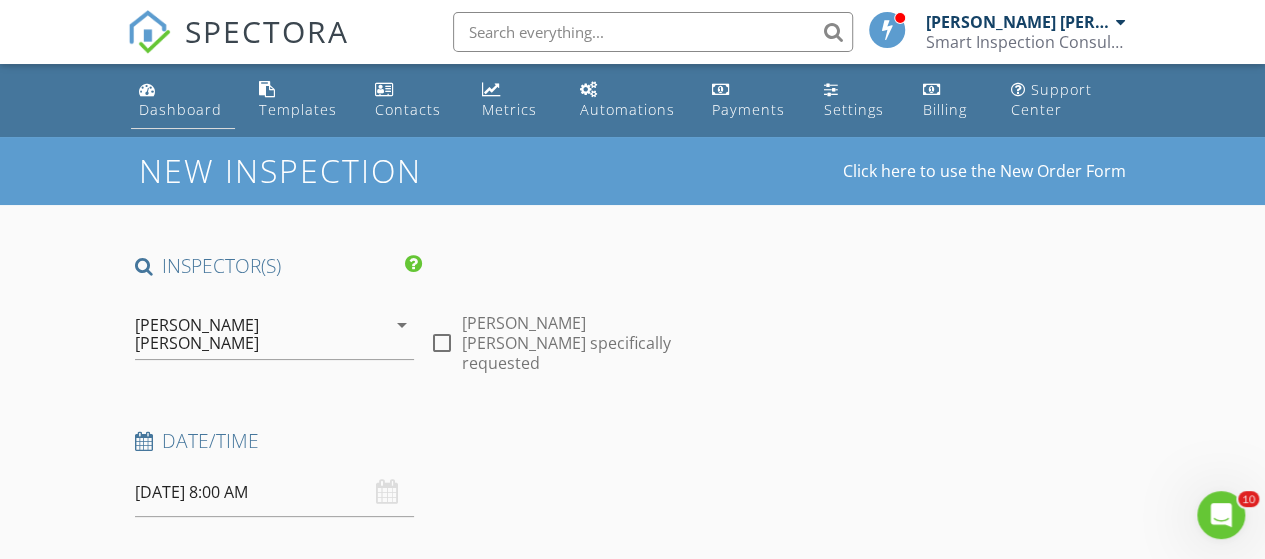 click on "Dashboard" at bounding box center [183, 100] 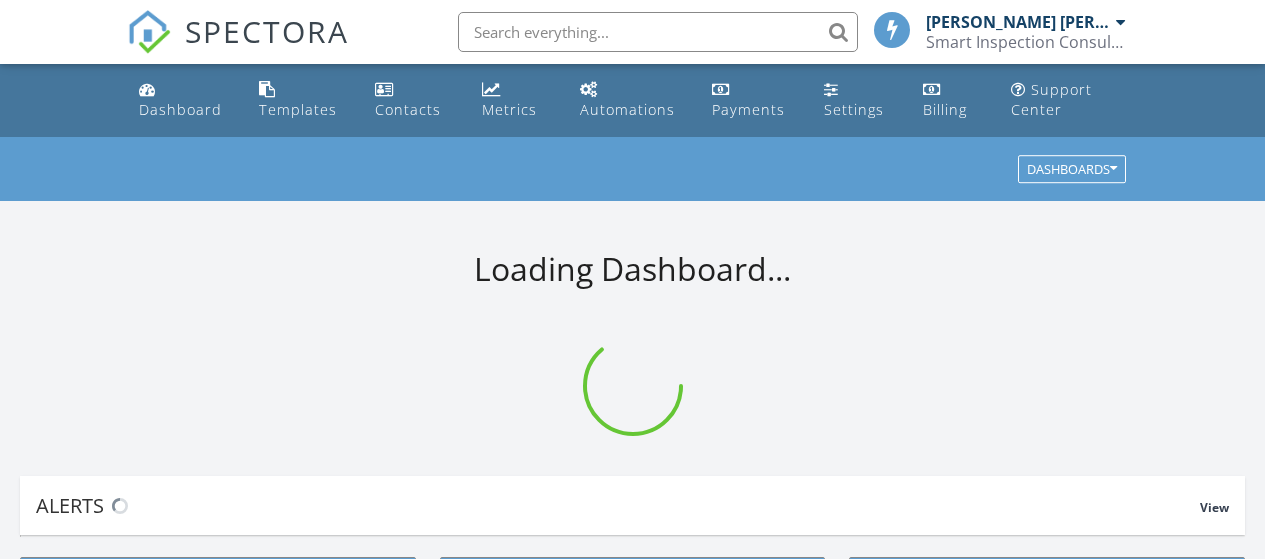 scroll, scrollTop: 0, scrollLeft: 0, axis: both 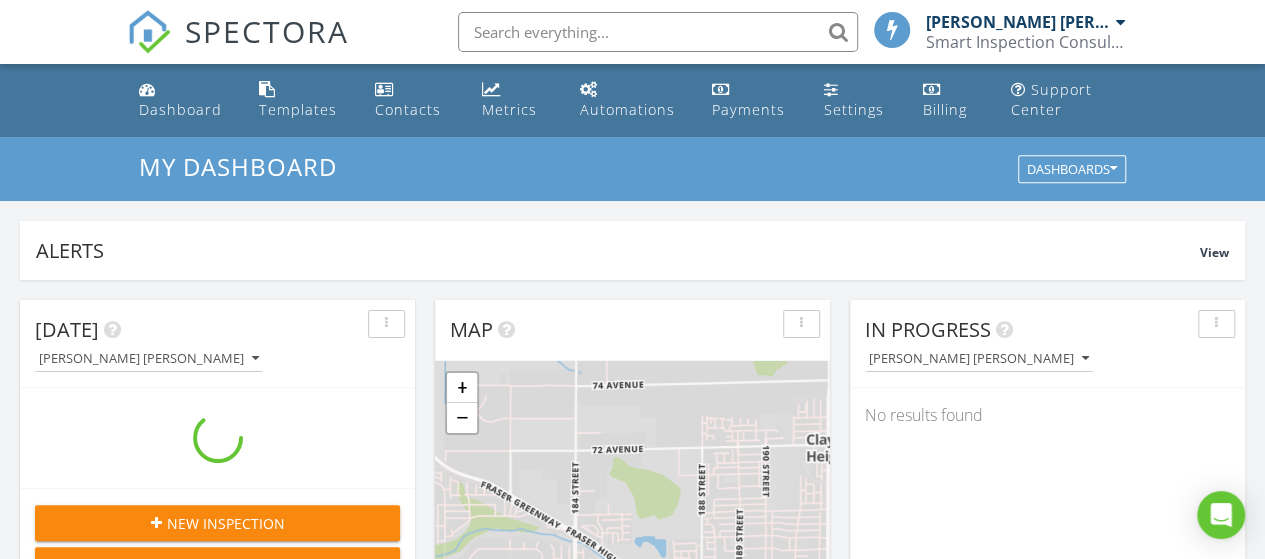 click on "Settings" at bounding box center [854, 109] 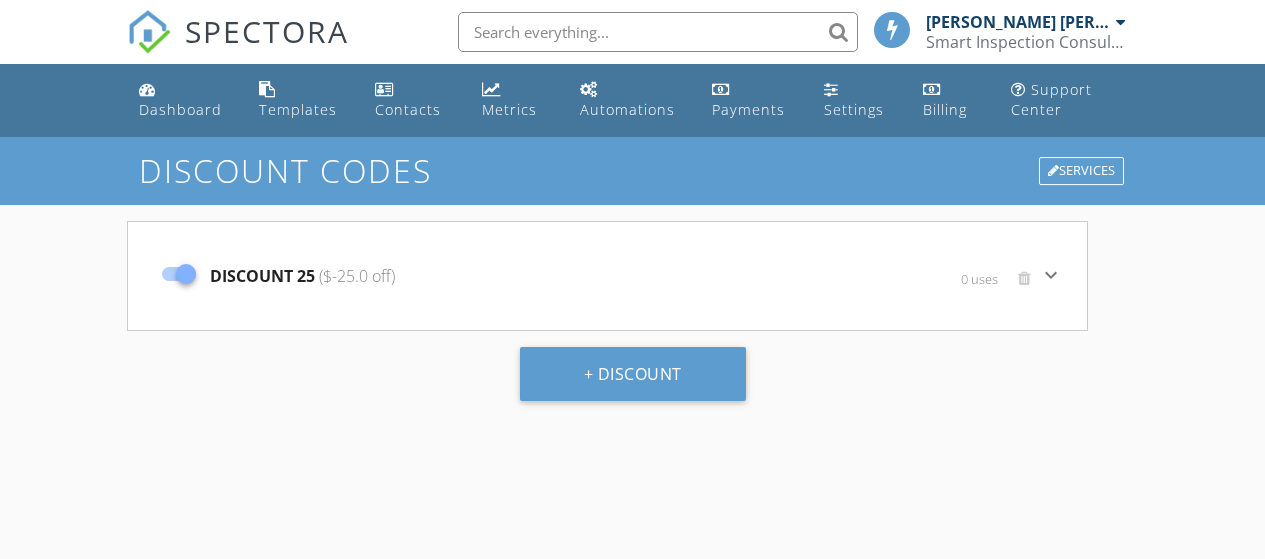 scroll, scrollTop: 0, scrollLeft: 0, axis: both 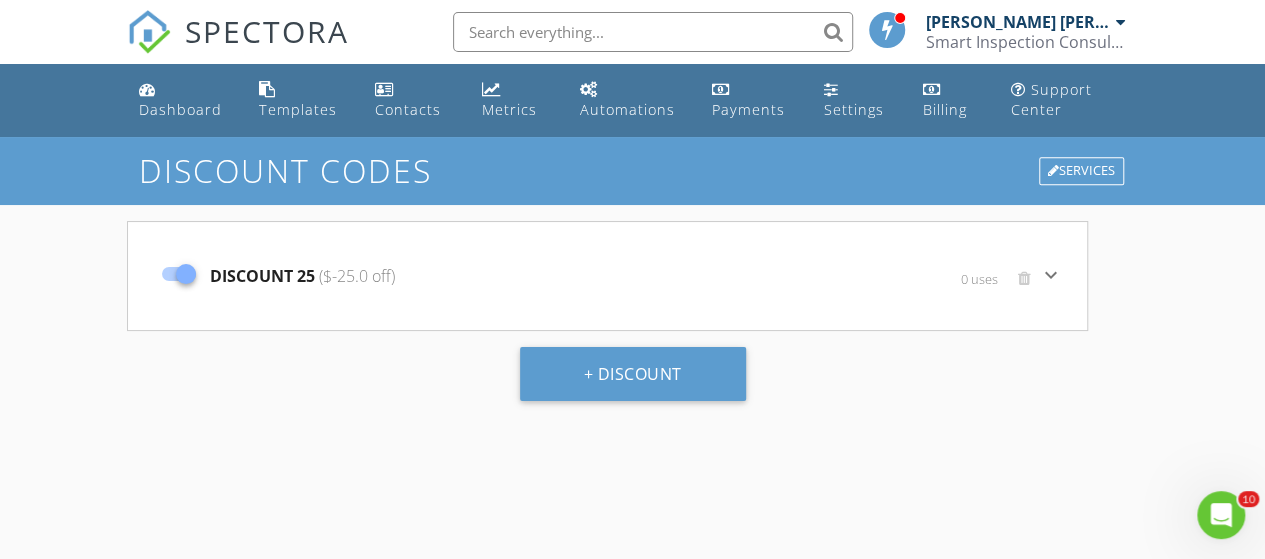 click on "keyboard_arrow_down" at bounding box center (1051, 275) 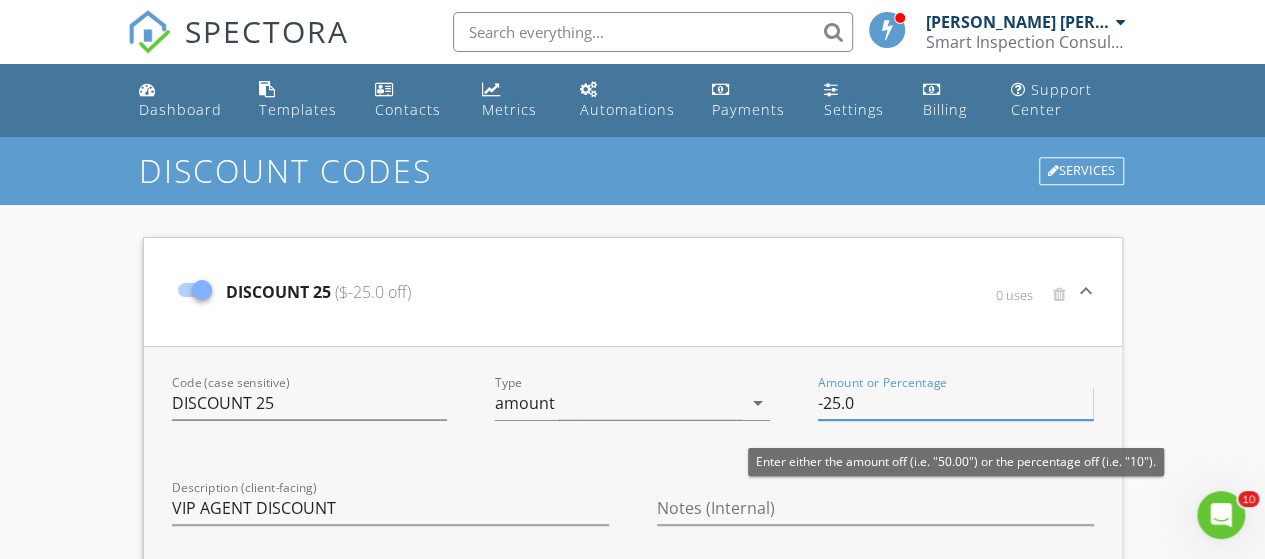 click on "-25.0" at bounding box center [955, 403] 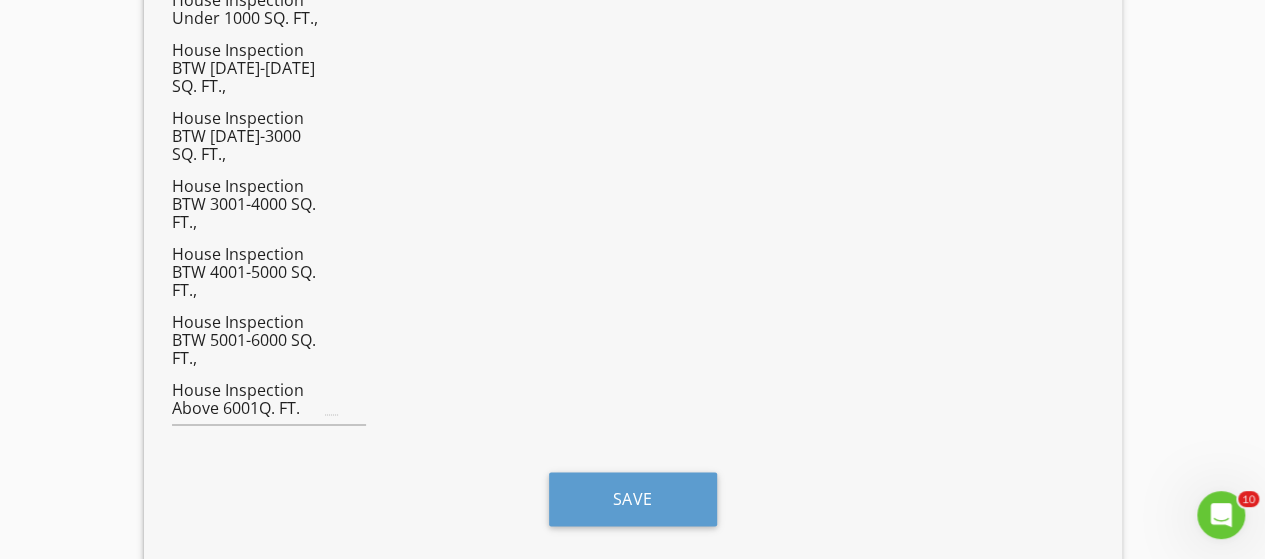 scroll, scrollTop: 1306, scrollLeft: 0, axis: vertical 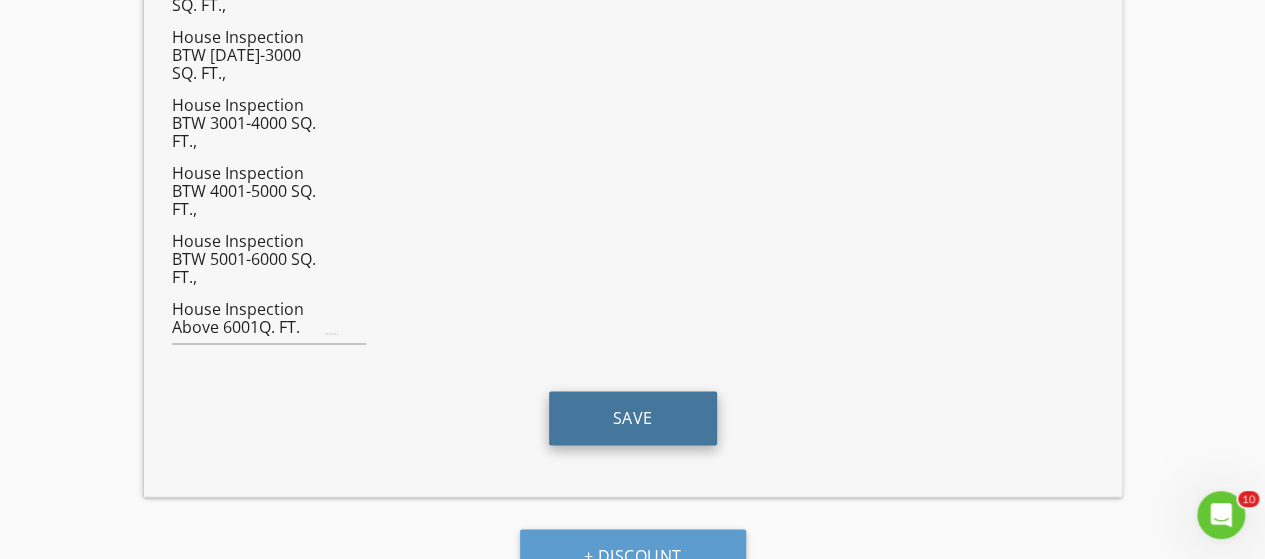 type on "25.0" 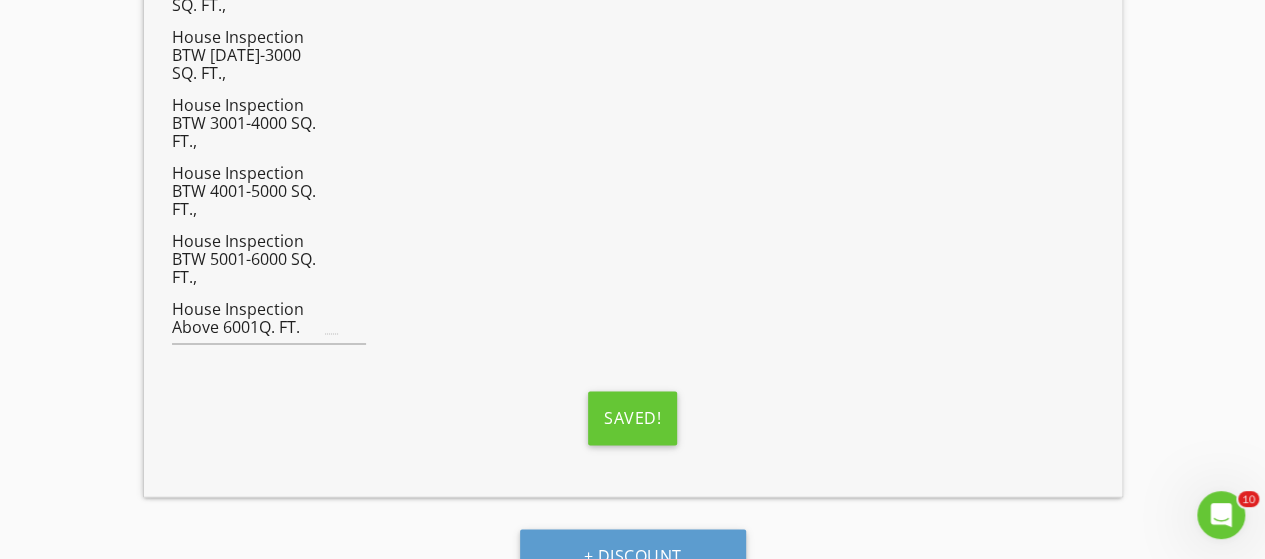 click on "+ Discount" at bounding box center (633, 555) 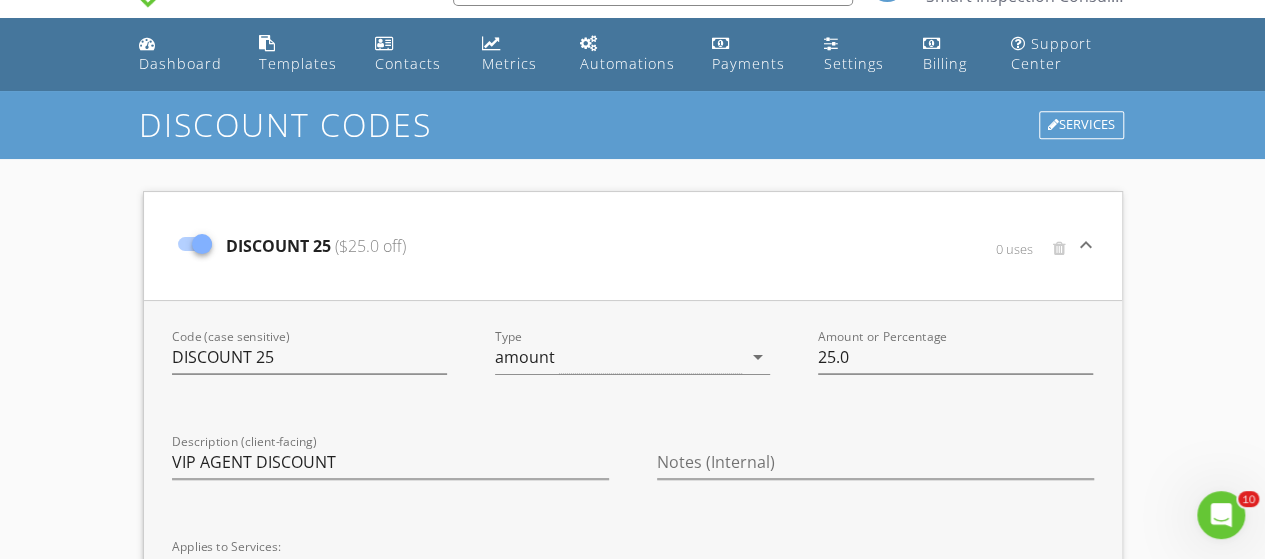 scroll, scrollTop: 0, scrollLeft: 0, axis: both 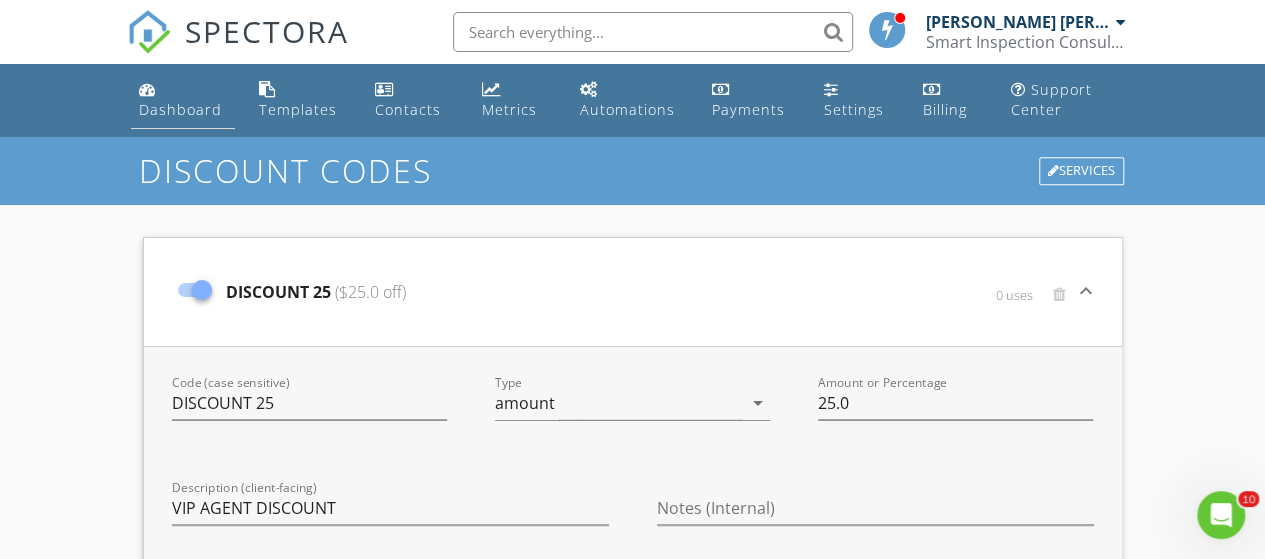 click on "Dashboard" at bounding box center [180, 109] 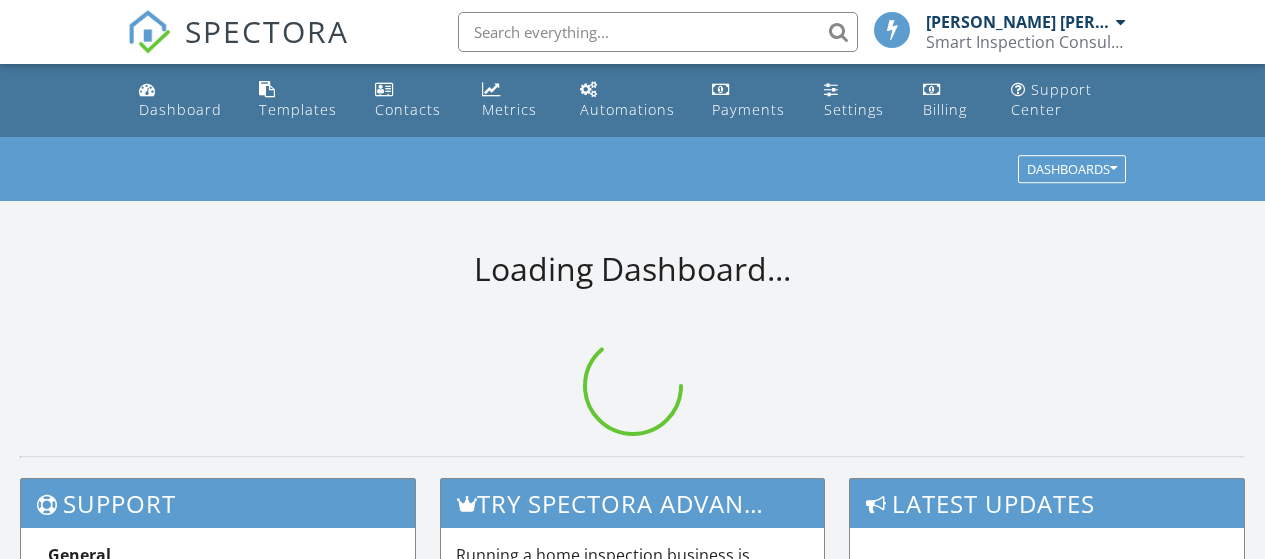 scroll, scrollTop: 0, scrollLeft: 0, axis: both 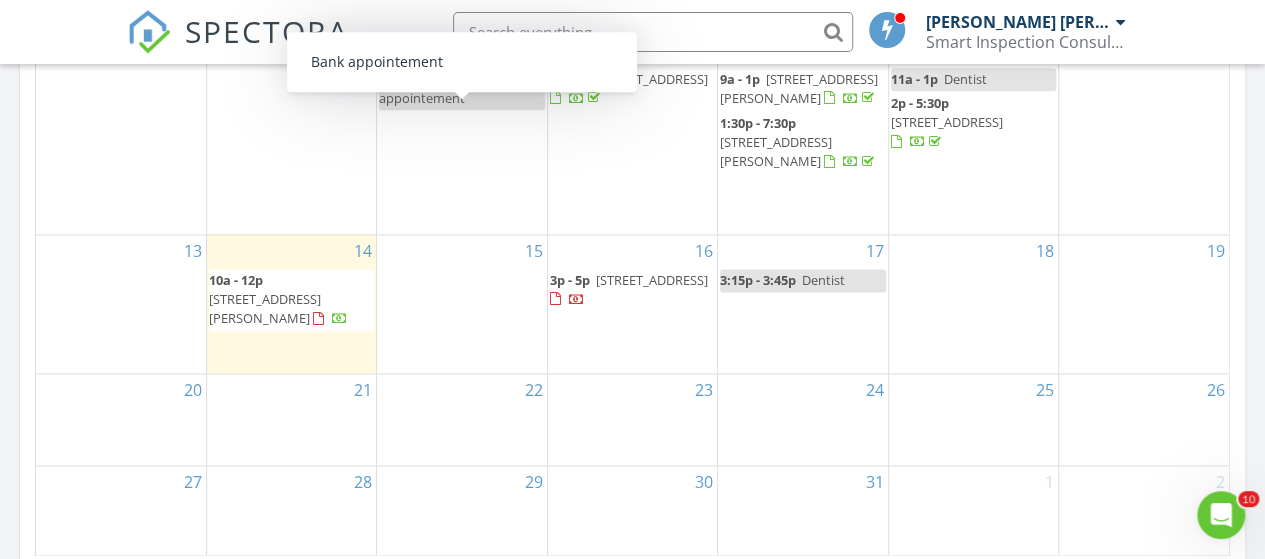 click on "15" at bounding box center [461, 304] 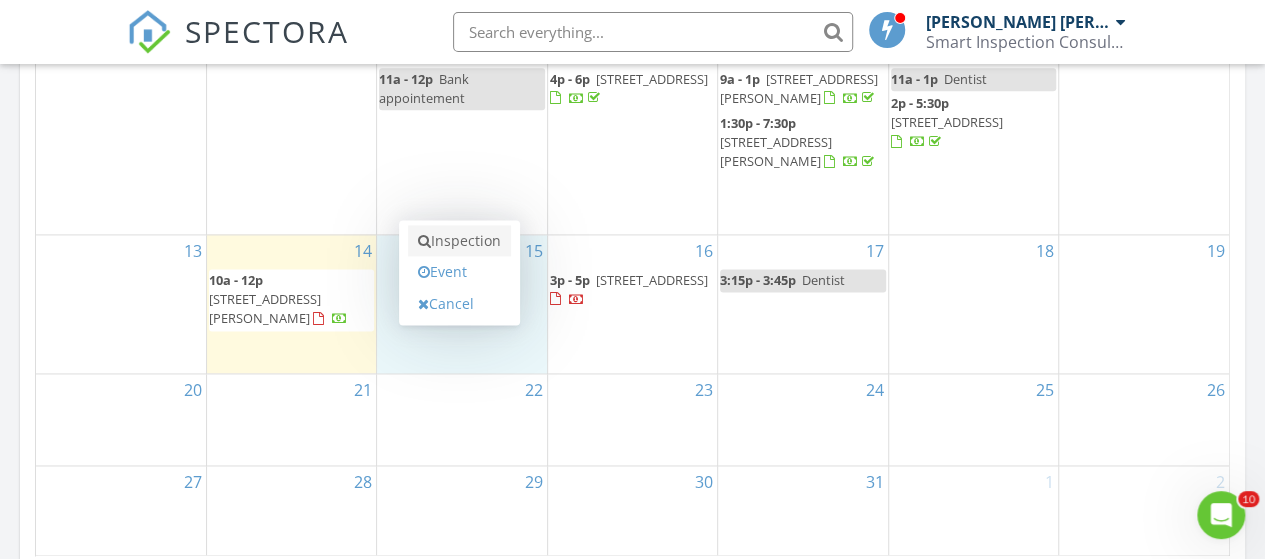 click on "Inspection" at bounding box center [459, 241] 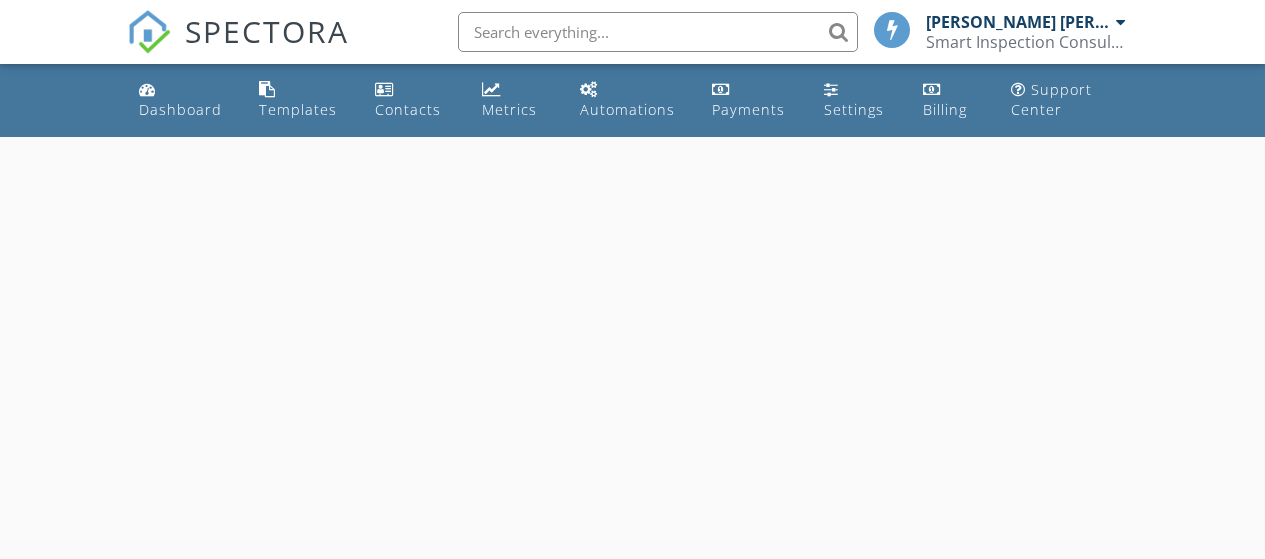 scroll, scrollTop: 0, scrollLeft: 0, axis: both 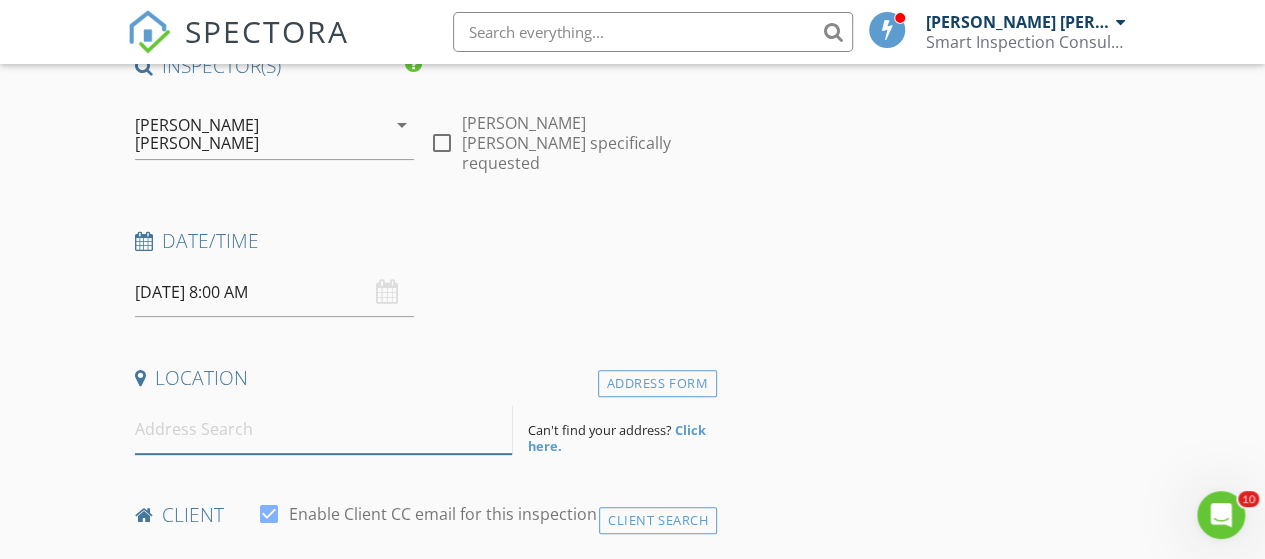 click at bounding box center (324, 429) 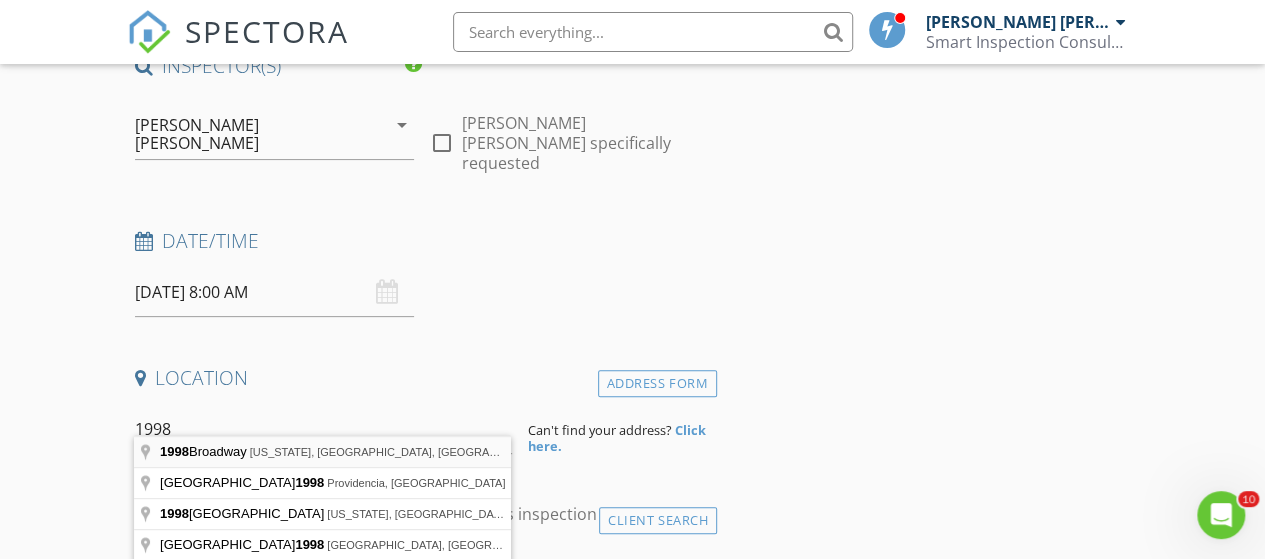 type on "1998 [GEOGRAPHIC_DATA], [US_STATE], [GEOGRAPHIC_DATA], [GEOGRAPHIC_DATA]" 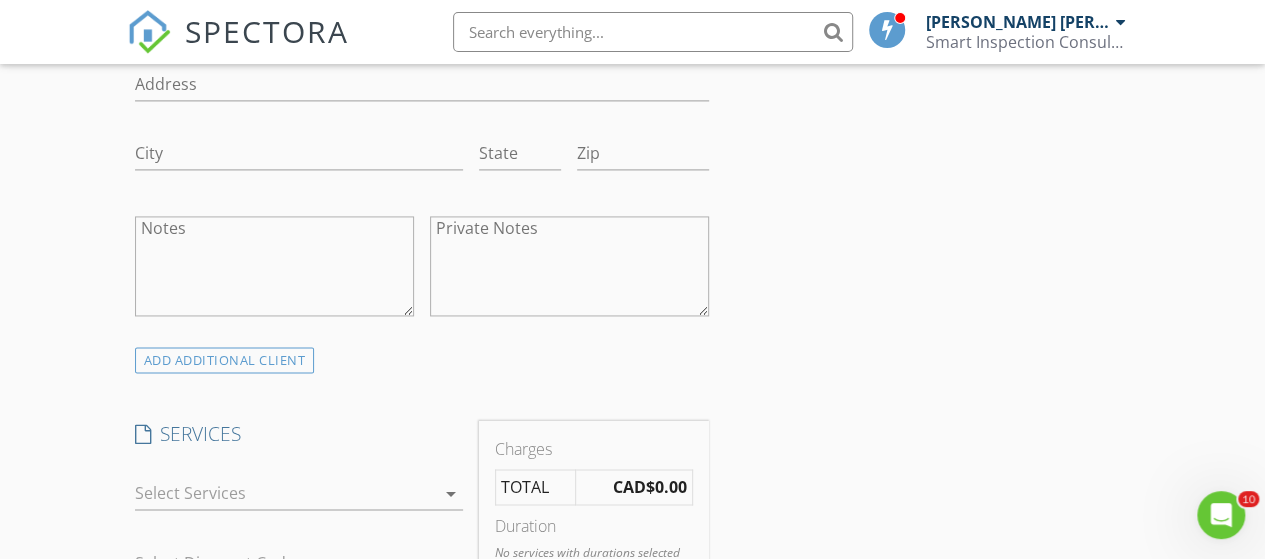 scroll, scrollTop: 1400, scrollLeft: 0, axis: vertical 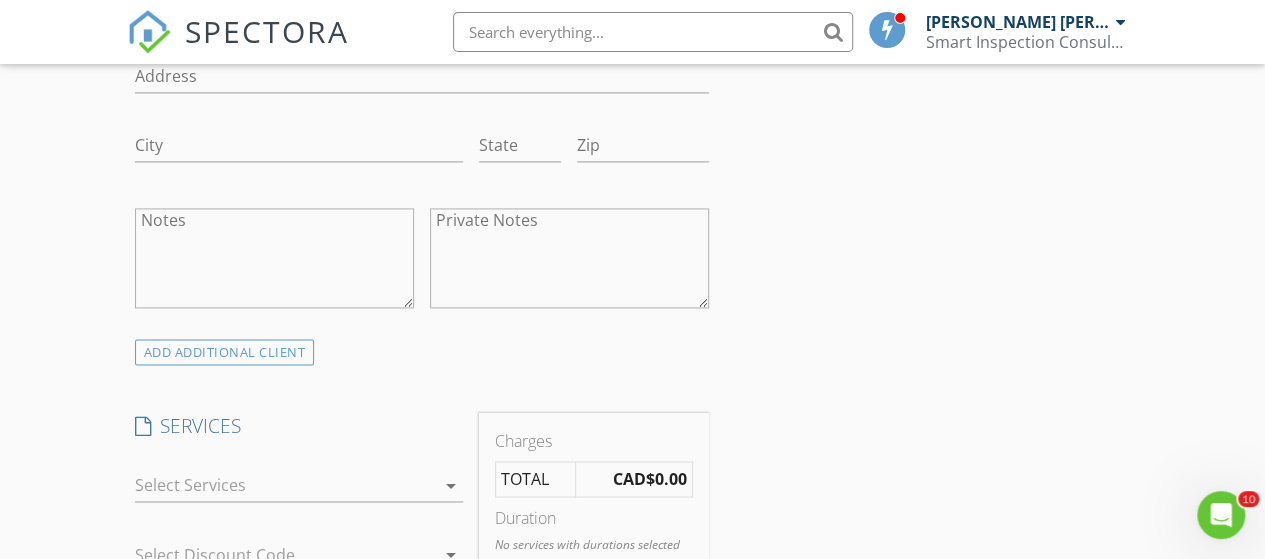 click at bounding box center [285, 485] 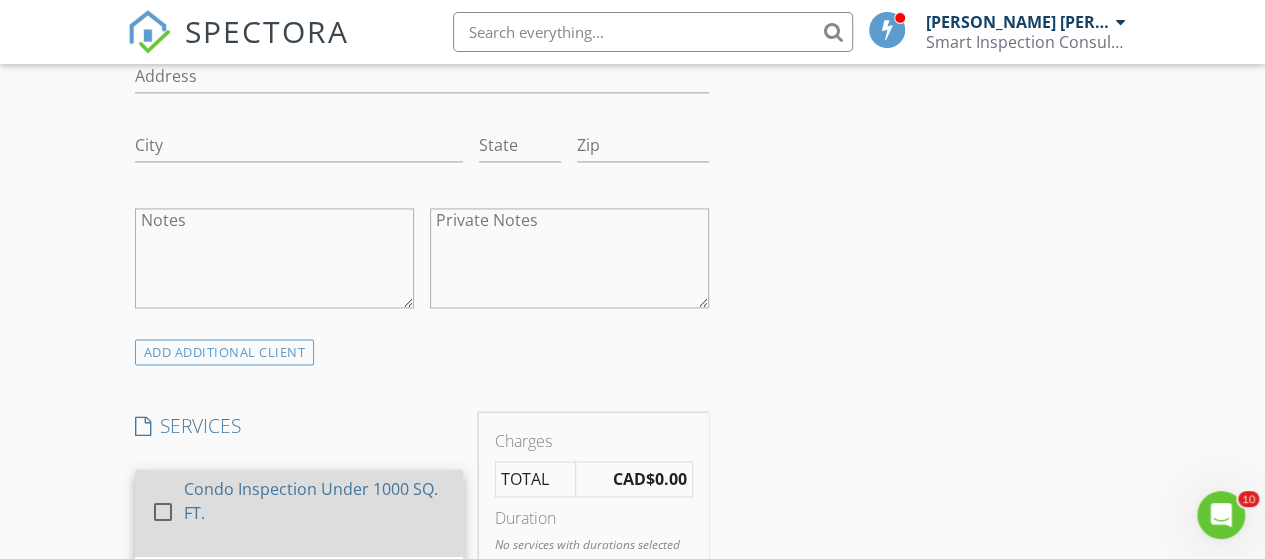 click on "Condo Inspection Under 1000 SQ. FT." at bounding box center (314, 501) 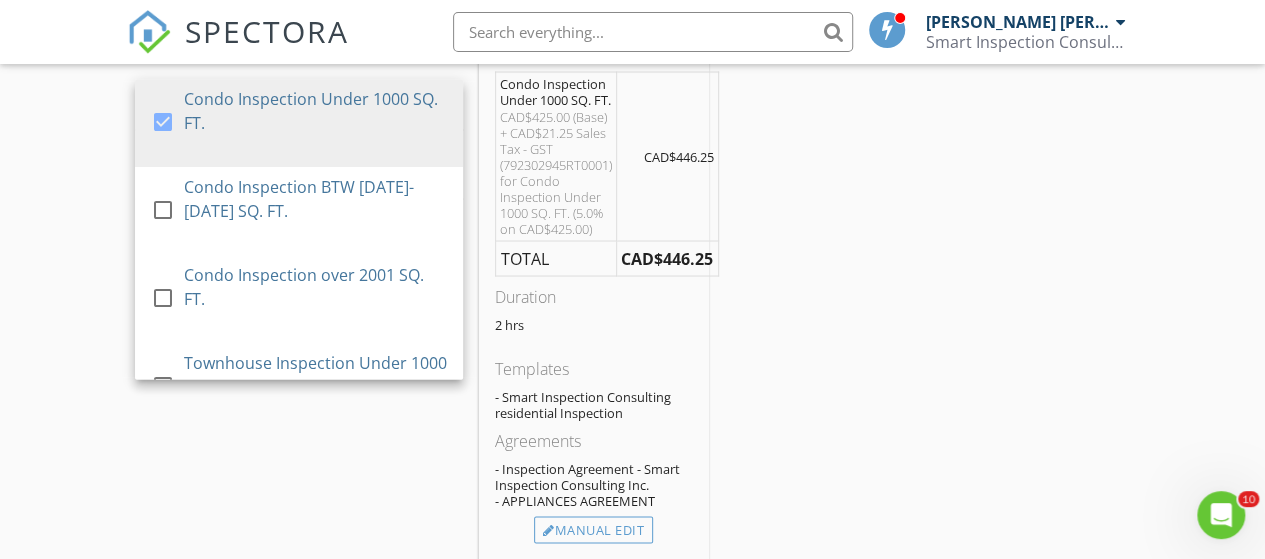 scroll, scrollTop: 1800, scrollLeft: 0, axis: vertical 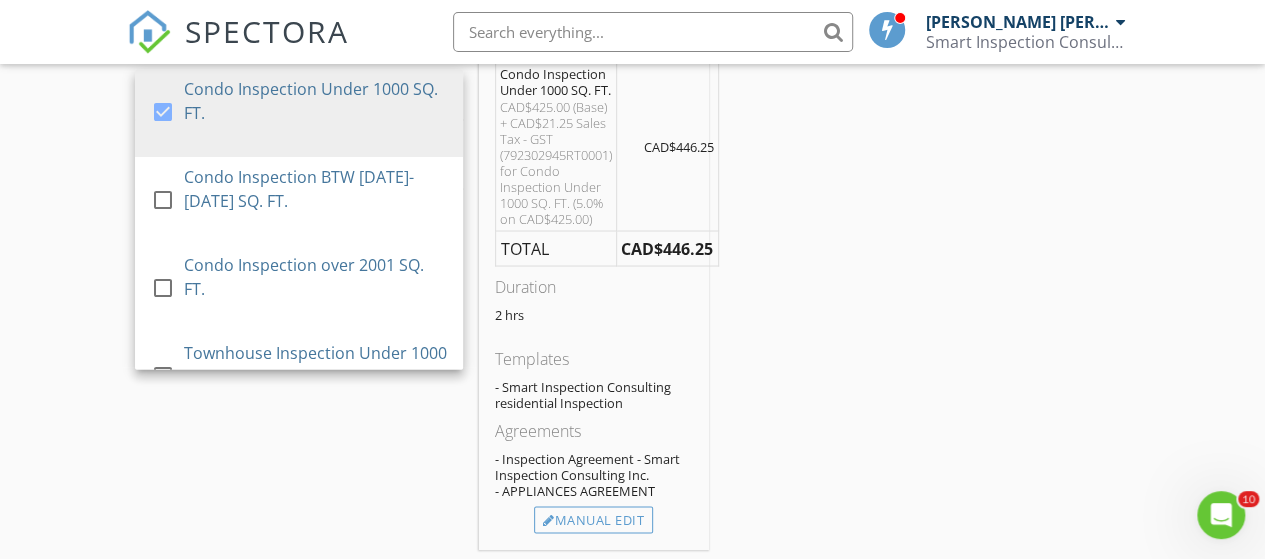 click on "SERVICES
check_box   Condo Inspection Under 1000 SQ. FT.   check_box_outline_blank   Condo Inspection BTW [DATE]-[DATE] SQ. FT.   check_box_outline_blank   Condo Inspection over 2001 SQ. FT.   check_box_outline_blank   Townhouse Inspection Under 1000 SQ. FT.   check_box_outline_blank   Townhouse Inspection BTW [DATE]-[DATE] SQ. FT.   check_box_outline_blank    Townhouse Inspection BTW [DATE]-[DATE] SQ. FT.   check_box_outline_blank   Townhouse Inspection BTW [DATE]-3000 SQ. FT.   check_box_outline_blank   Townhouse Inspection BTW 3001-4000 SQ. FT.   check_box_outline_blank   Townhouse Inspection BTW 4001-5000 SQ. FT.   check_box_outline_blank   House Inspection Under 1000 SQ. FT.   Thorough Interior and Exterior Inspection, from Roof to Foundation; Moisture Inspection; Thermal Imaging Assessment; Comprehensive Report with Photos Illustration; Guided Walk-through check_box_outline_blank   House Inspection BTW [DATE]-[DATE] SQ. FT.   check_box_outline_blank     check_box_outline_blank" at bounding box center (299, 281) 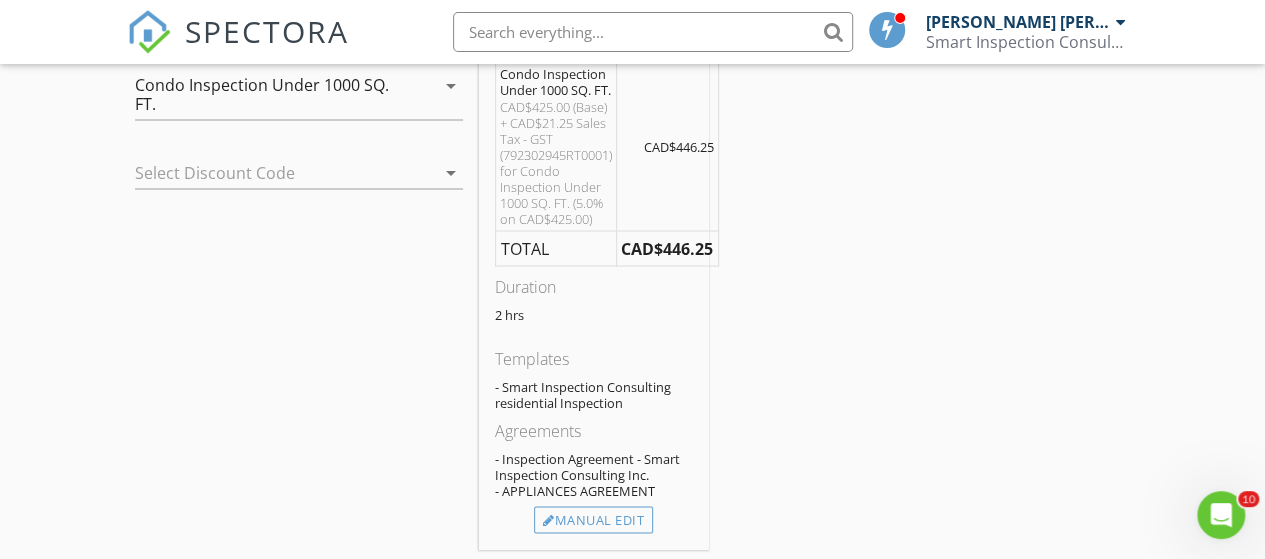 click at bounding box center (271, 172) 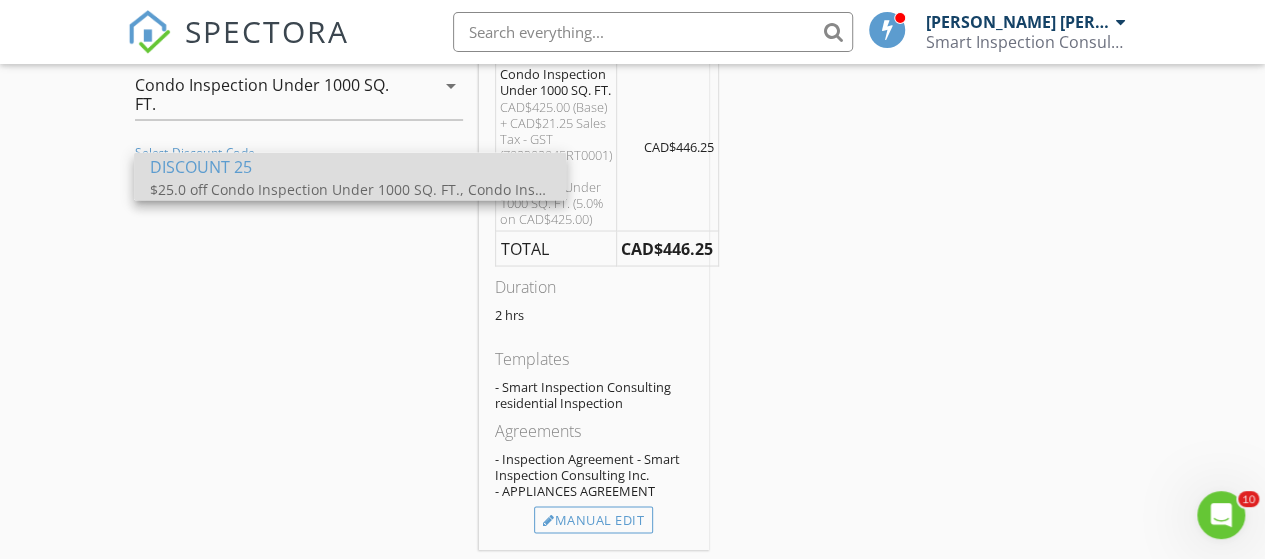 click on "$25.0 off Condo Inspection Under 1000 SQ. FT., Condo Inspection BTW [DATE]-[DATE] SQ. FT., Condo Inspection over 2001 SQ. FT., Townhouse Inspection Under 1000 SQ. FT., Townhouse Inspection BTW [DATE]-[DATE] SQ. FT.,  Townhouse Inspection BTW [DATE]-[DATE] SQ. FT., Townhouse Inspection BTW [DATE]-3000 SQ. FT., Townhouse Inspection BTW 3001-4000 SQ. FT., Townhouse Inspection BTW 4001-5000 SQ. FT., House Inspection Under 1000 SQ. FT., House Inspection BTW [DATE]-[DATE] SQ. FT., House Inspection BTW [DATE]-3000 SQ. FT., House Inspection BTW 3001-4000 SQ. FT., House Inspection BTW 4001-5000 SQ. FT., House Inspection BTW 5001-6000 SQ. FT., House Inspection Above 6001Q. FT." at bounding box center [350, 188] 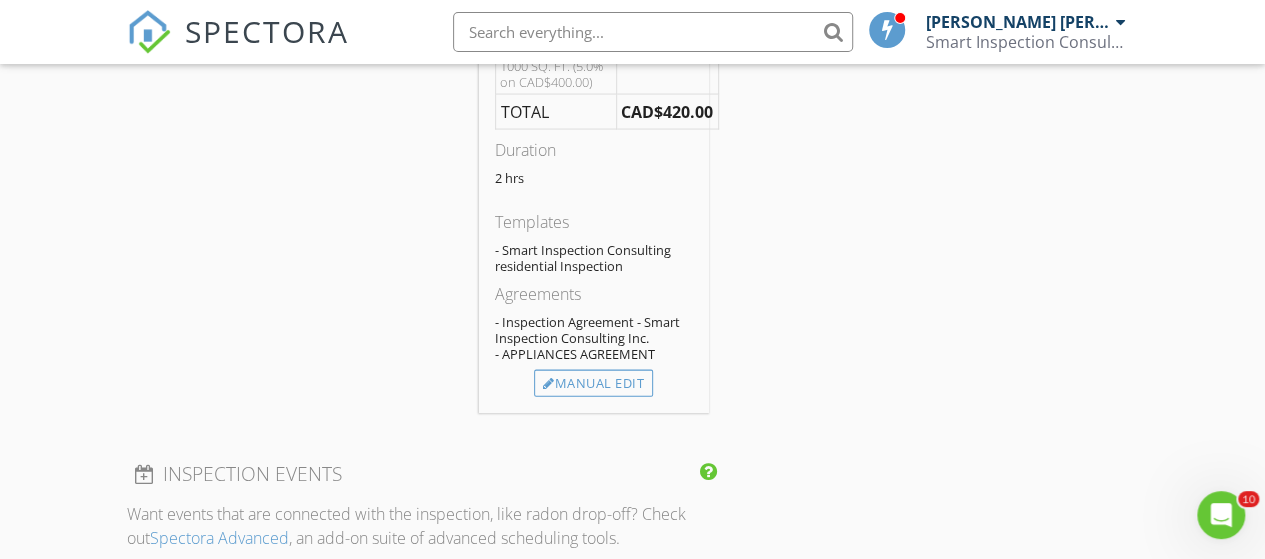 scroll, scrollTop: 1700, scrollLeft: 0, axis: vertical 